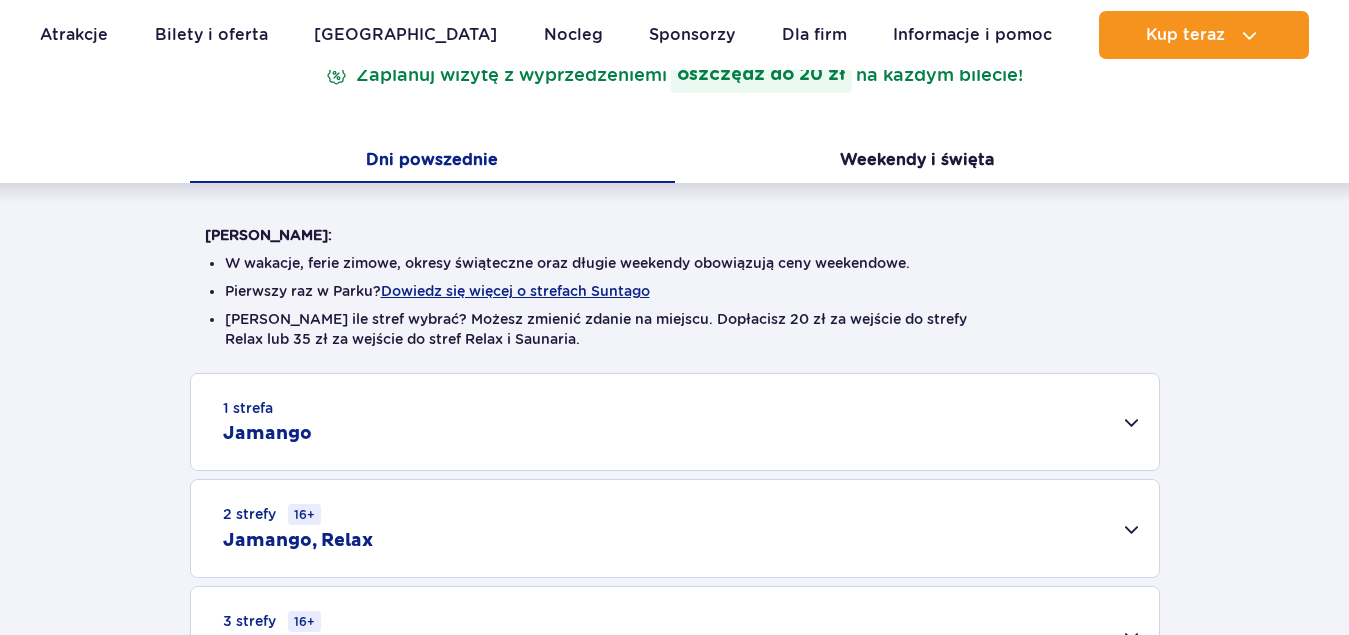 scroll, scrollTop: 367, scrollLeft: 0, axis: vertical 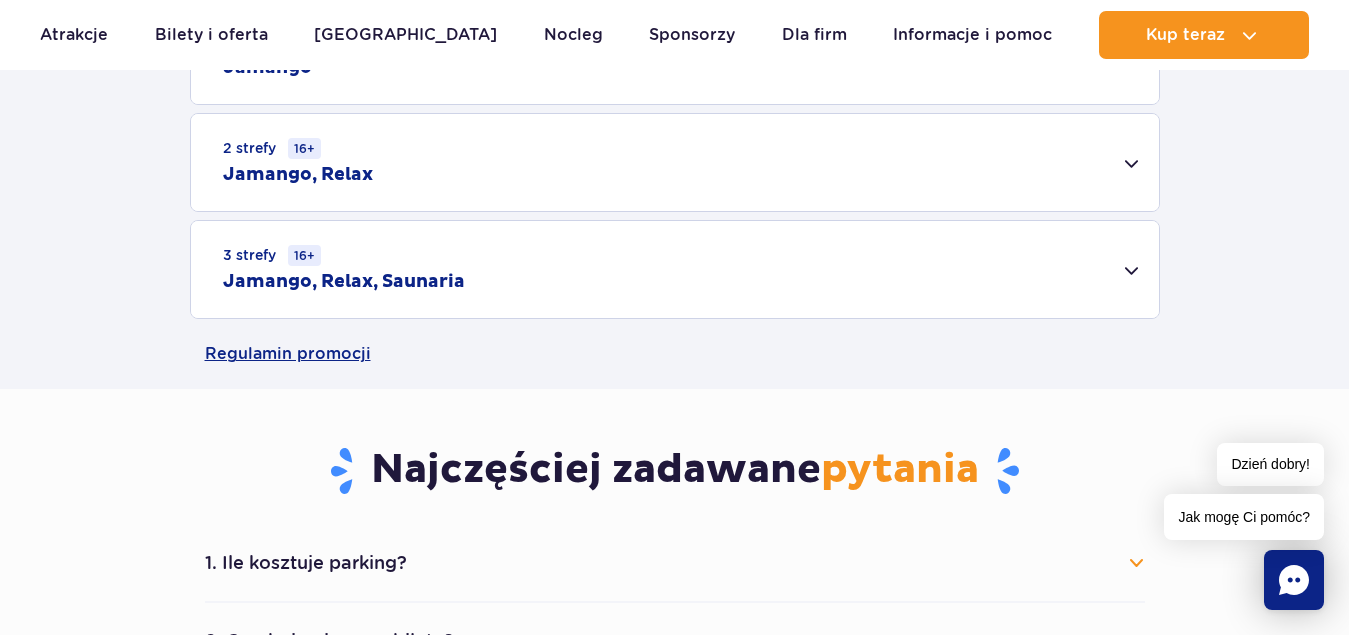 click on "3 strefy  16+
Jamango, Relax, Saunaria" at bounding box center [675, 269] 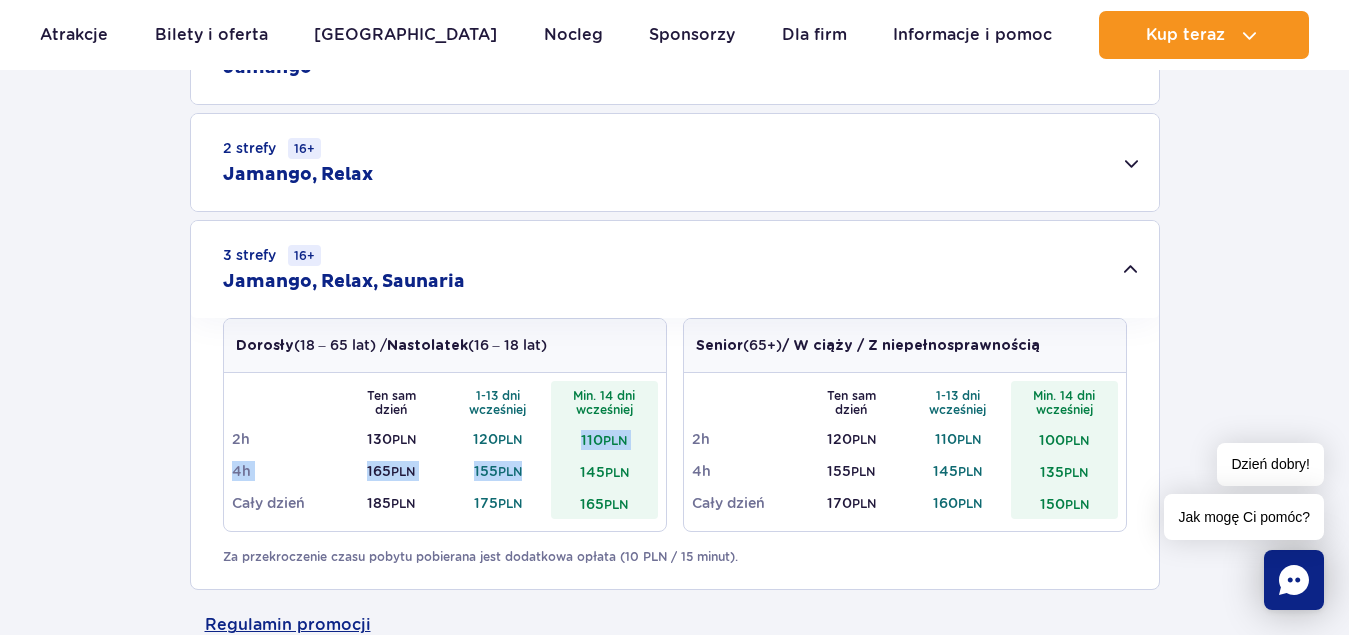 drag, startPoint x: 524, startPoint y: 435, endPoint x: 525, endPoint y: 467, distance: 32.01562 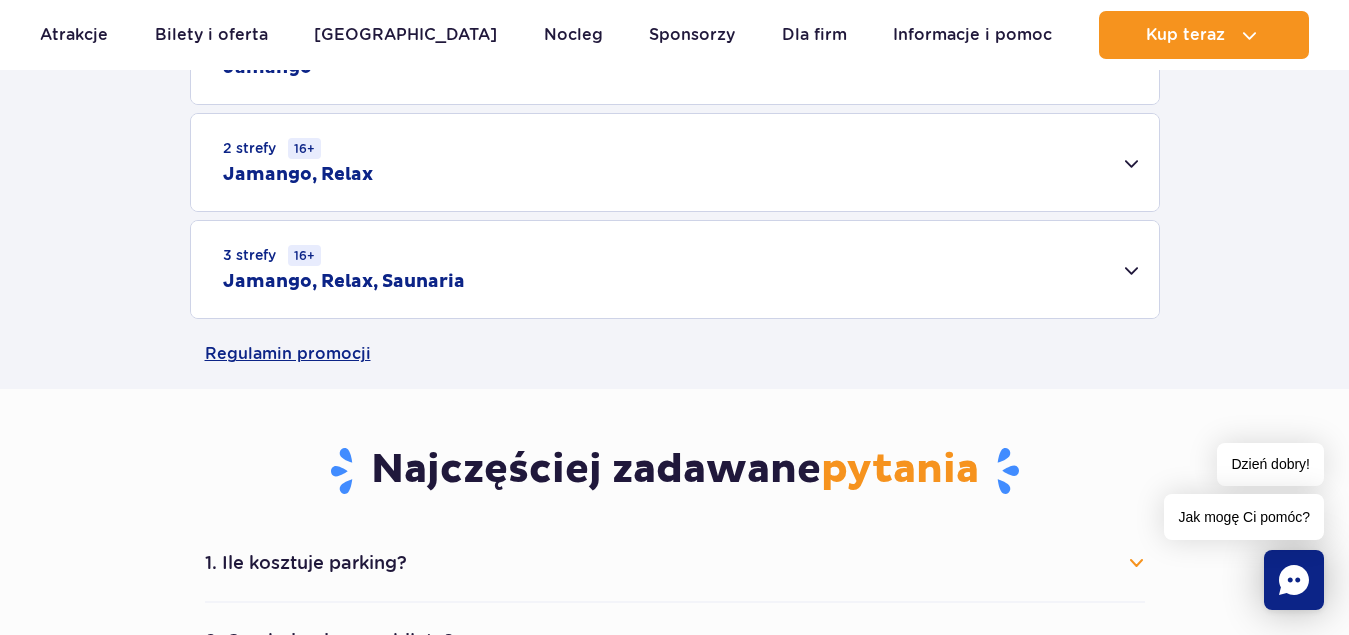 click on "PLN" at bounding box center [510, 471] 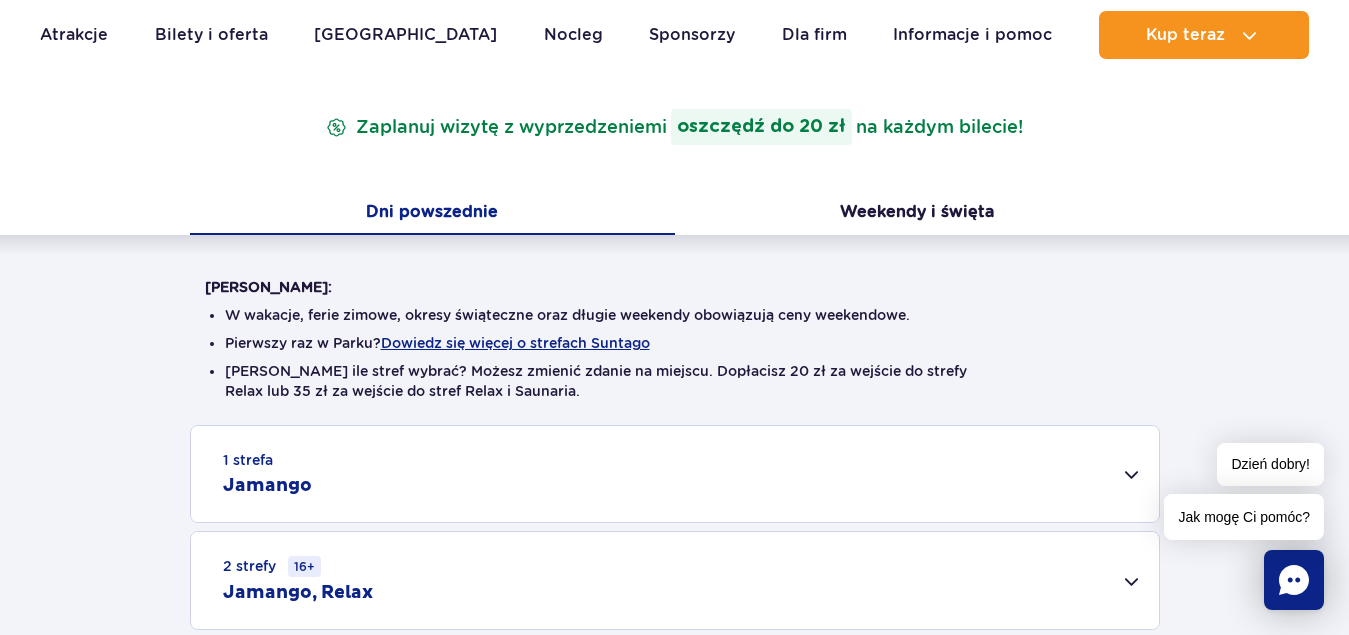scroll, scrollTop: 279, scrollLeft: 0, axis: vertical 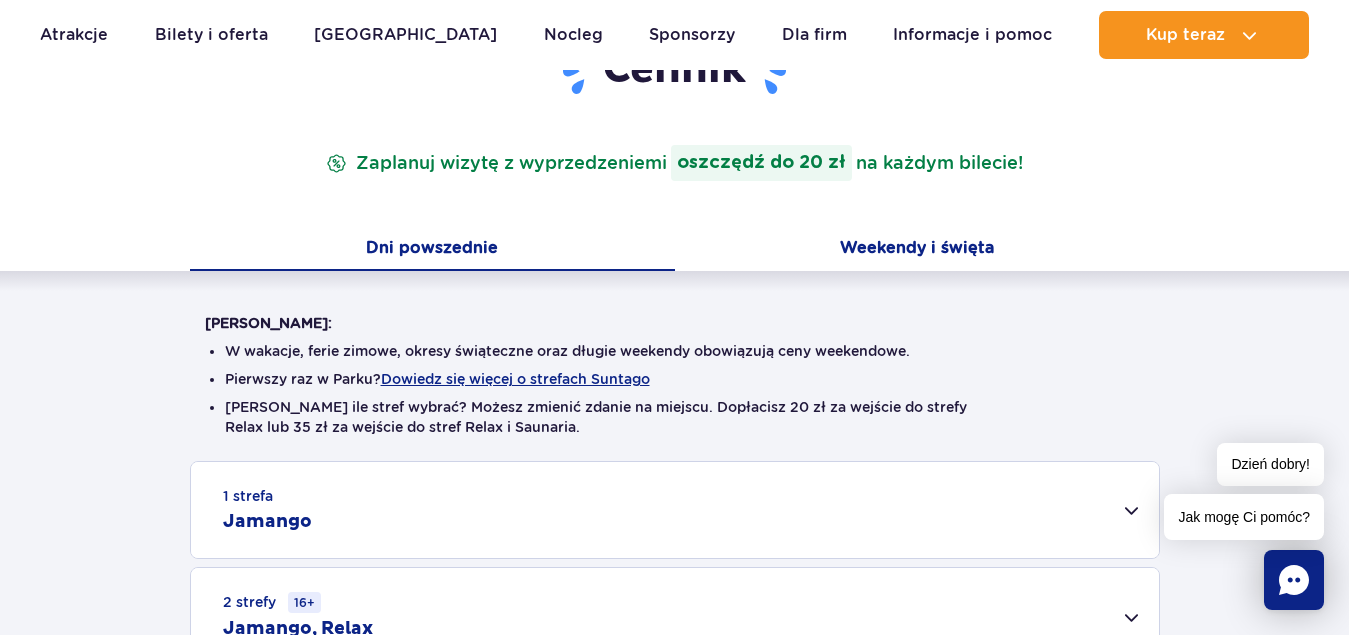 click on "Weekendy i święta" at bounding box center [917, 250] 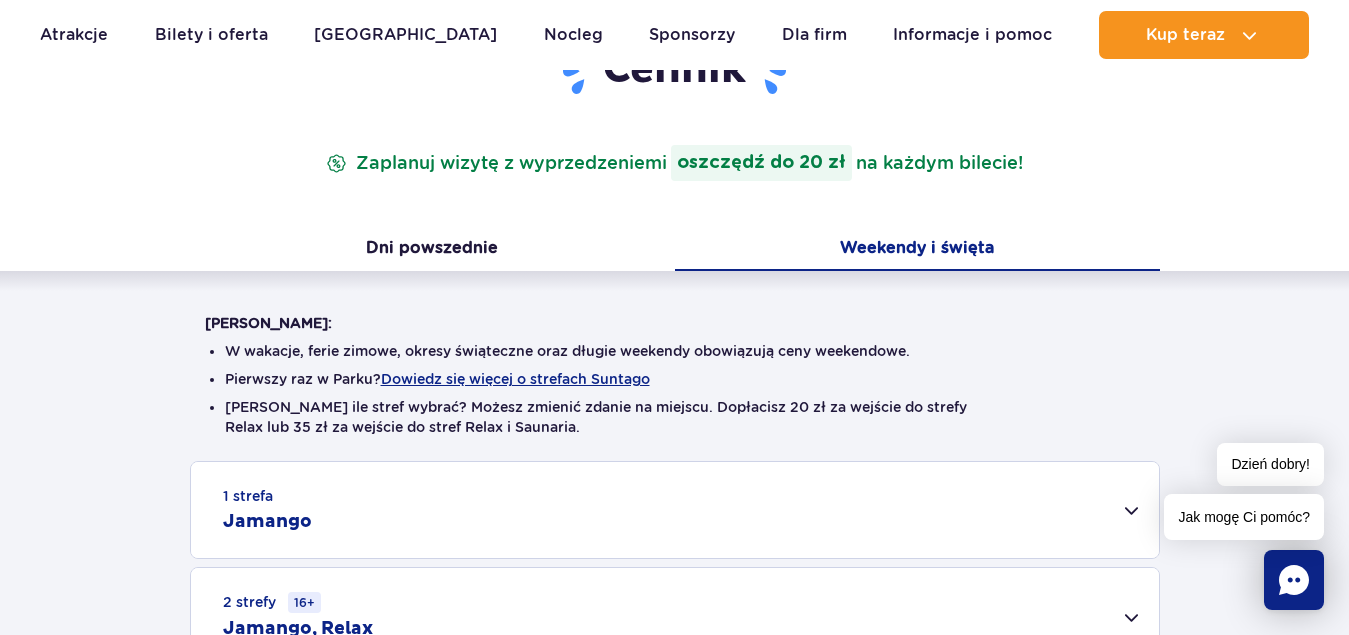 scroll, scrollTop: 652, scrollLeft: 0, axis: vertical 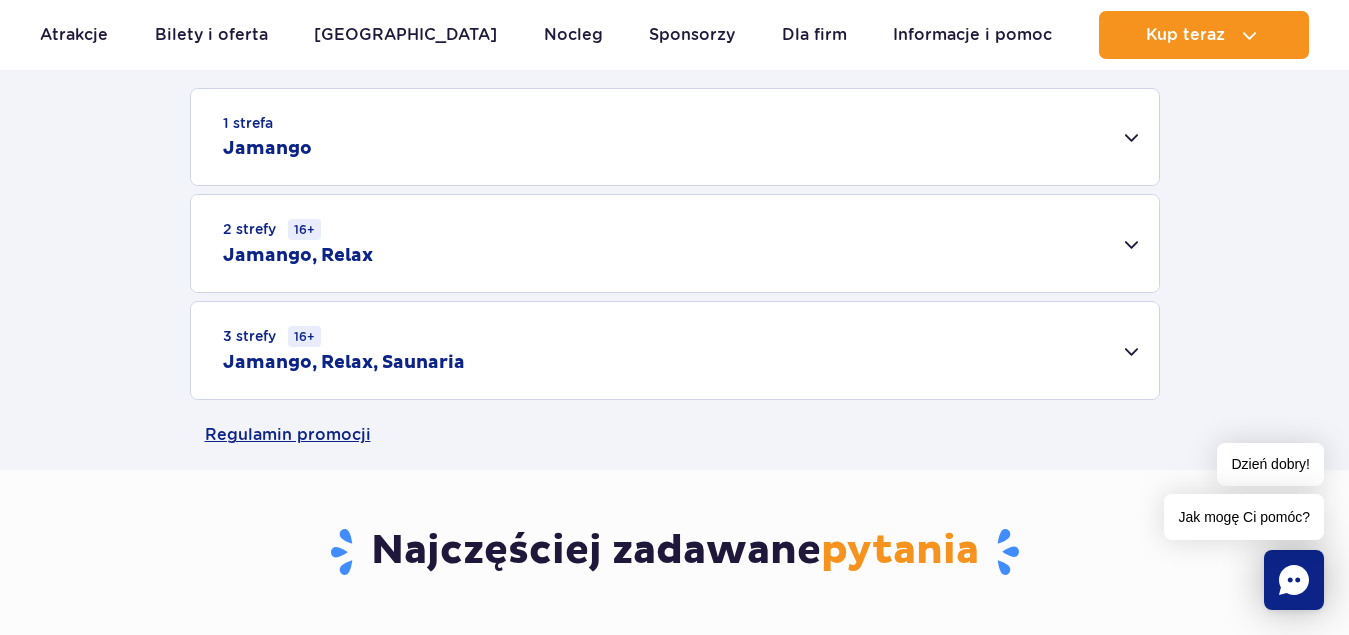 click on "3 strefy  16+
Jamango, Relax, Saunaria" at bounding box center (675, 350) 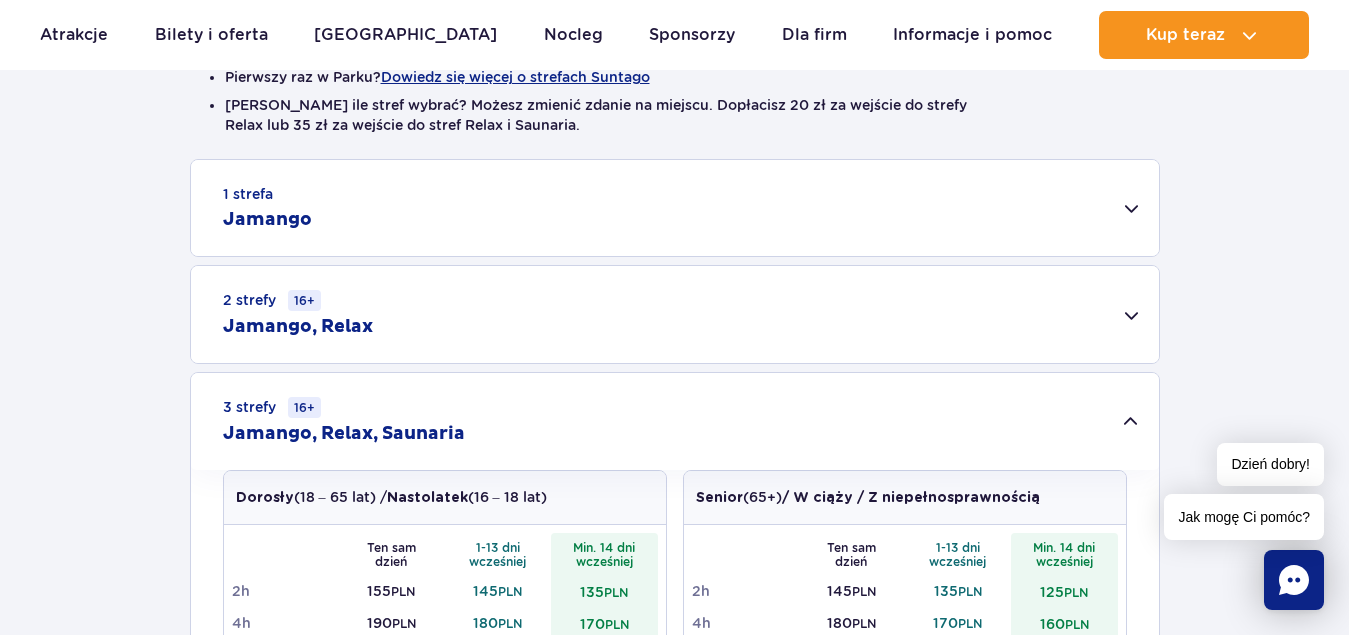 scroll, scrollTop: 0, scrollLeft: 0, axis: both 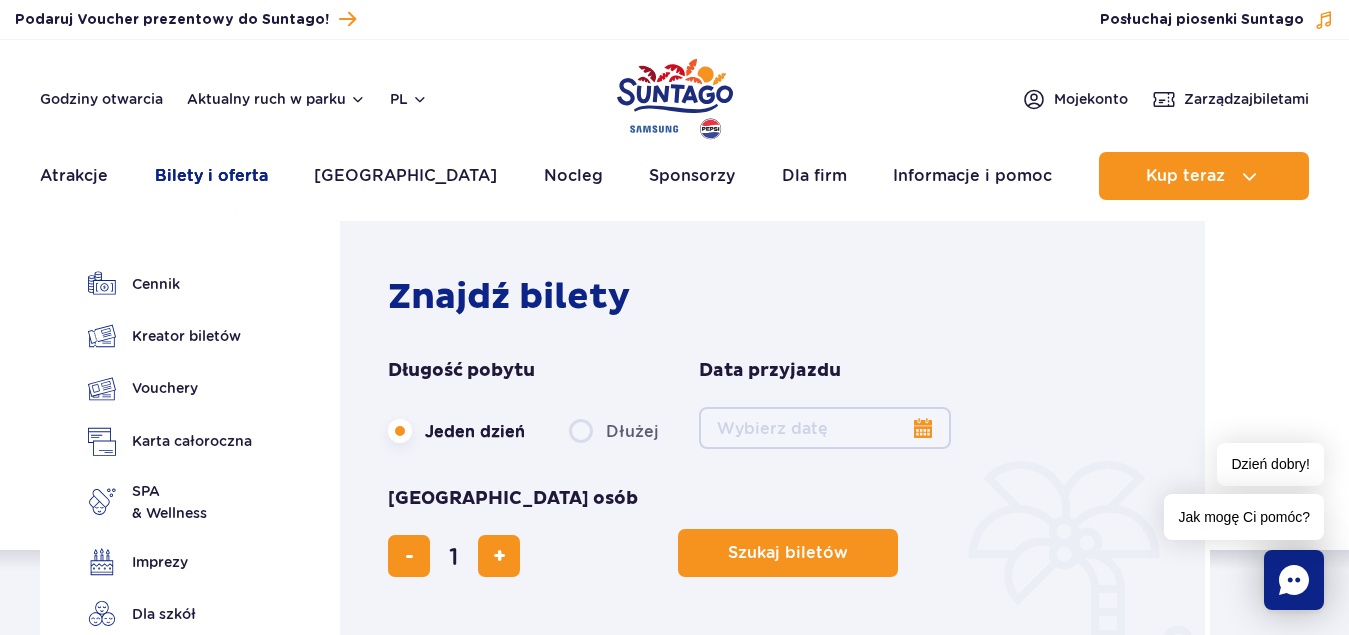 click on "Bilety i oferta" at bounding box center [211, 176] 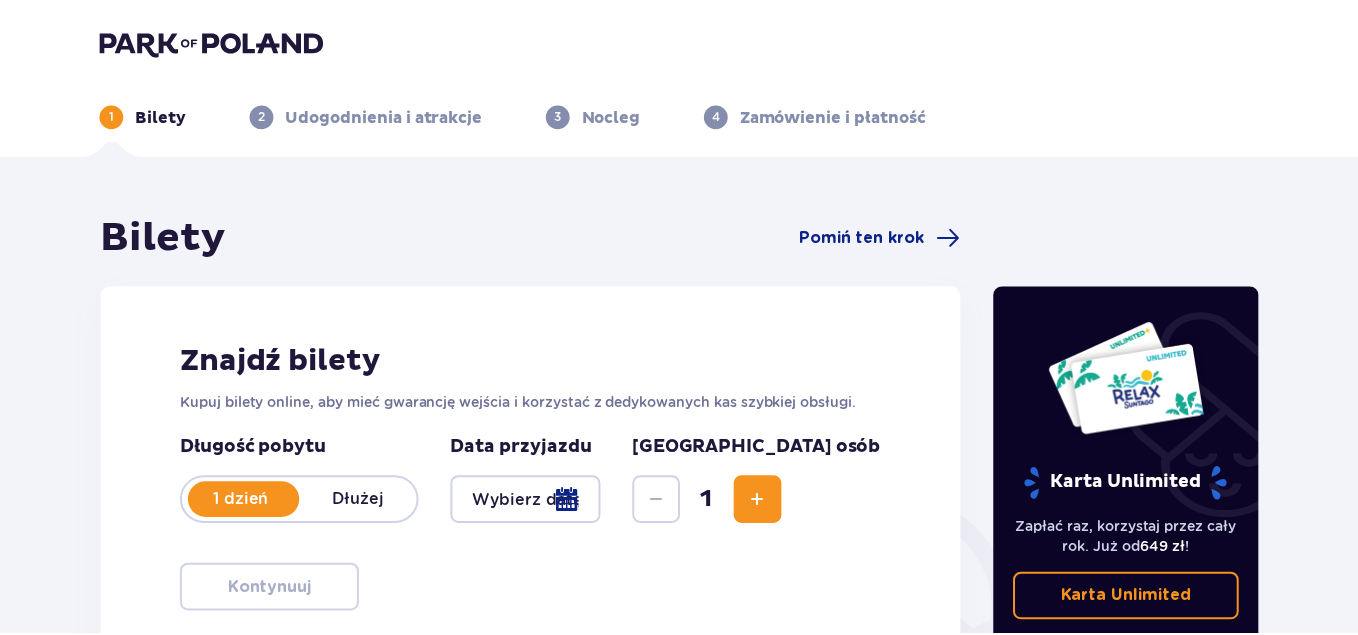scroll, scrollTop: 0, scrollLeft: 0, axis: both 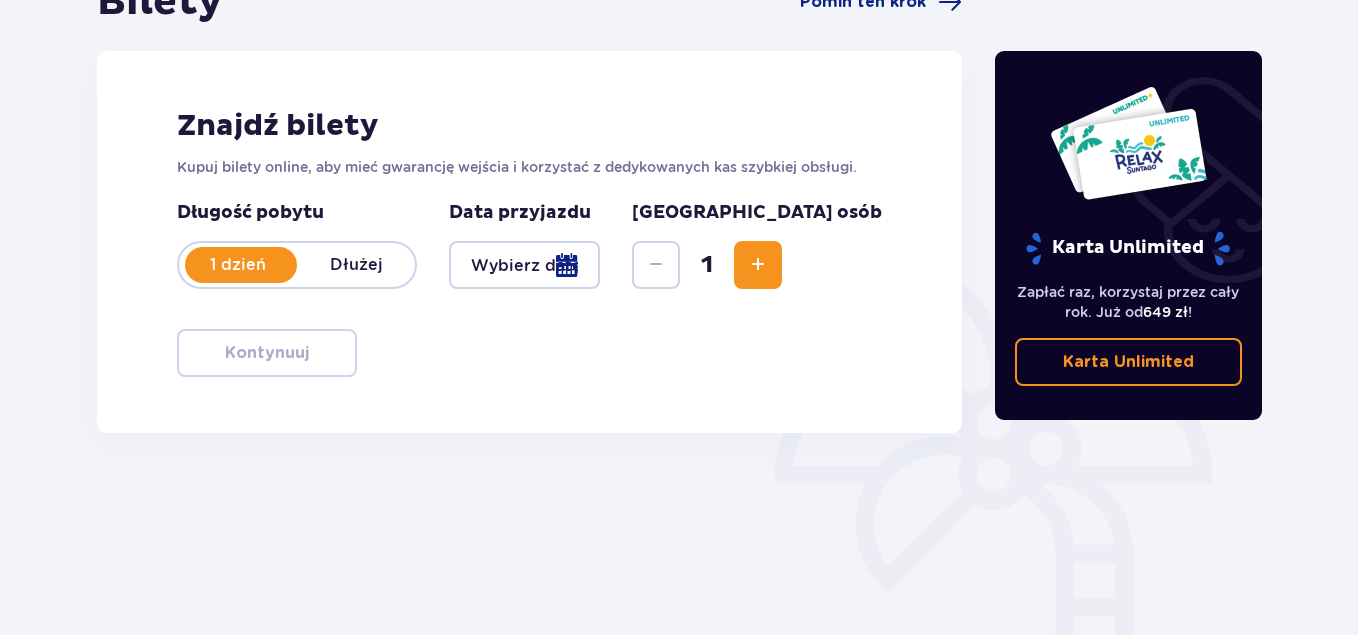 click at bounding box center (524, 265) 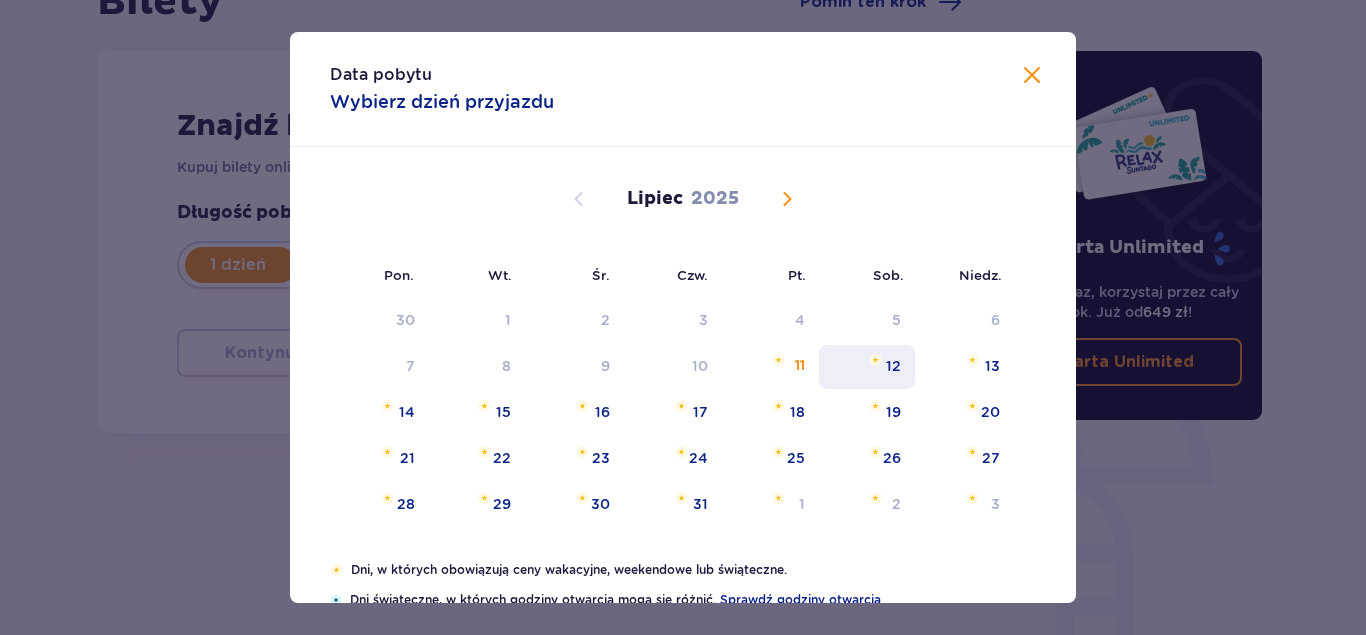 click on "12" at bounding box center (893, 366) 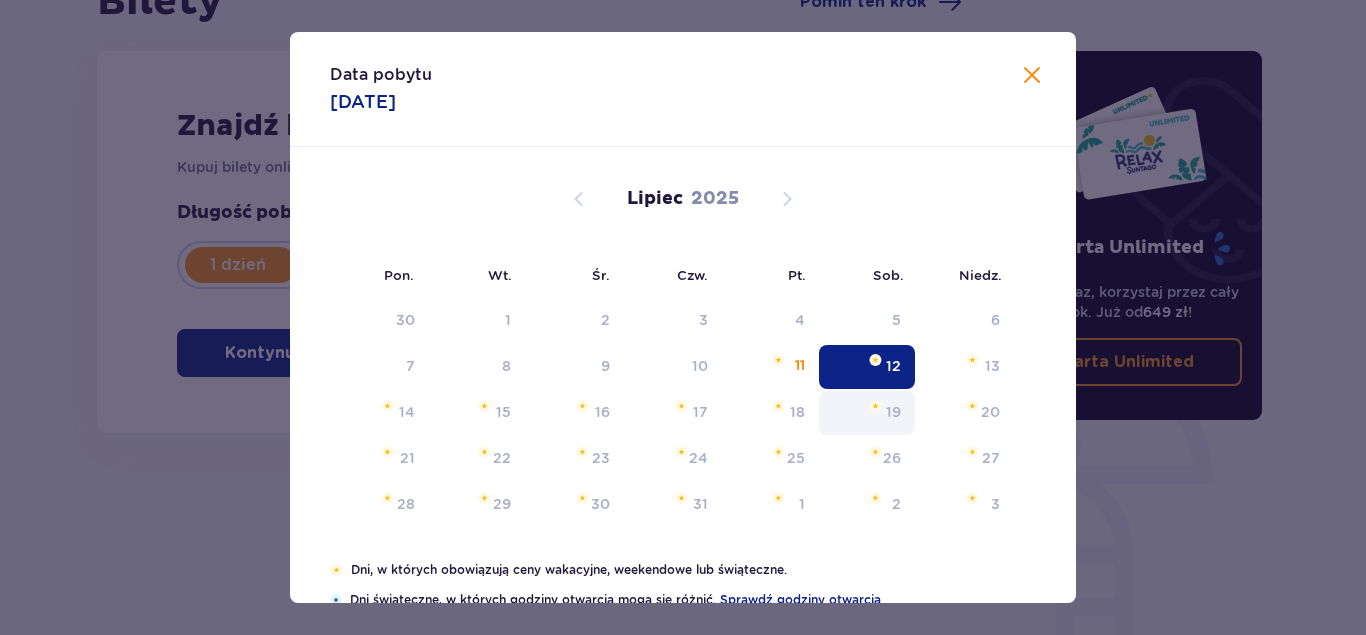 type on "12.07.25" 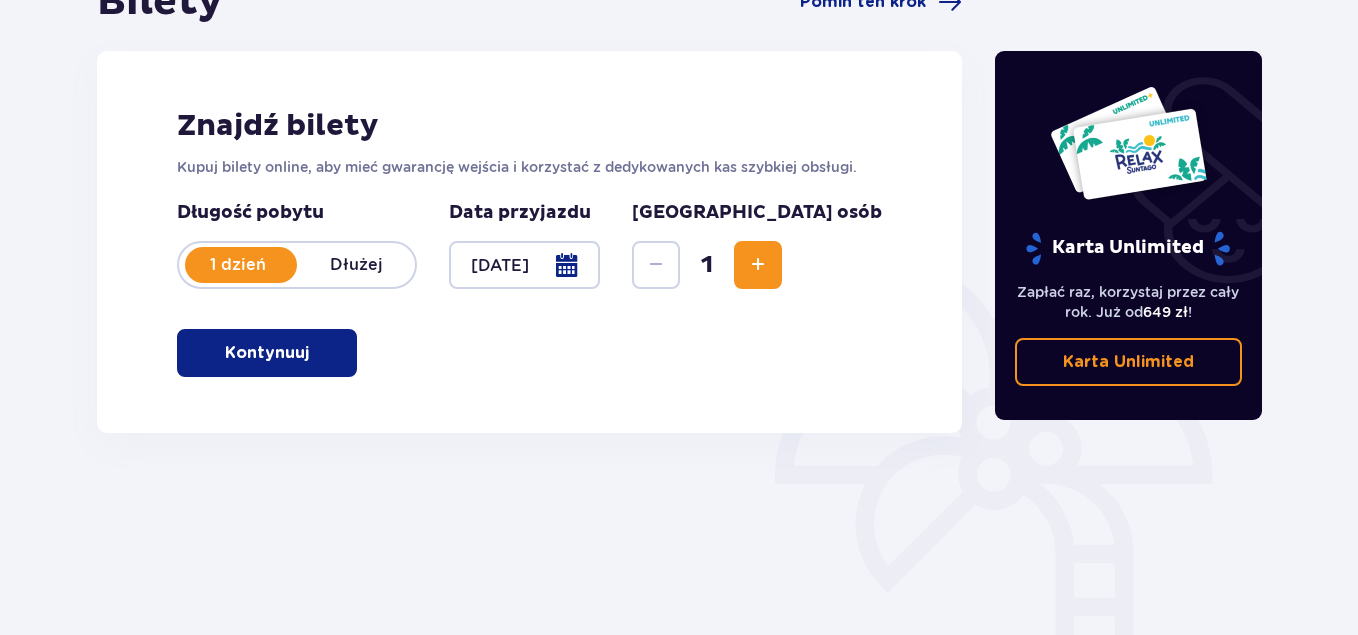 click at bounding box center [758, 265] 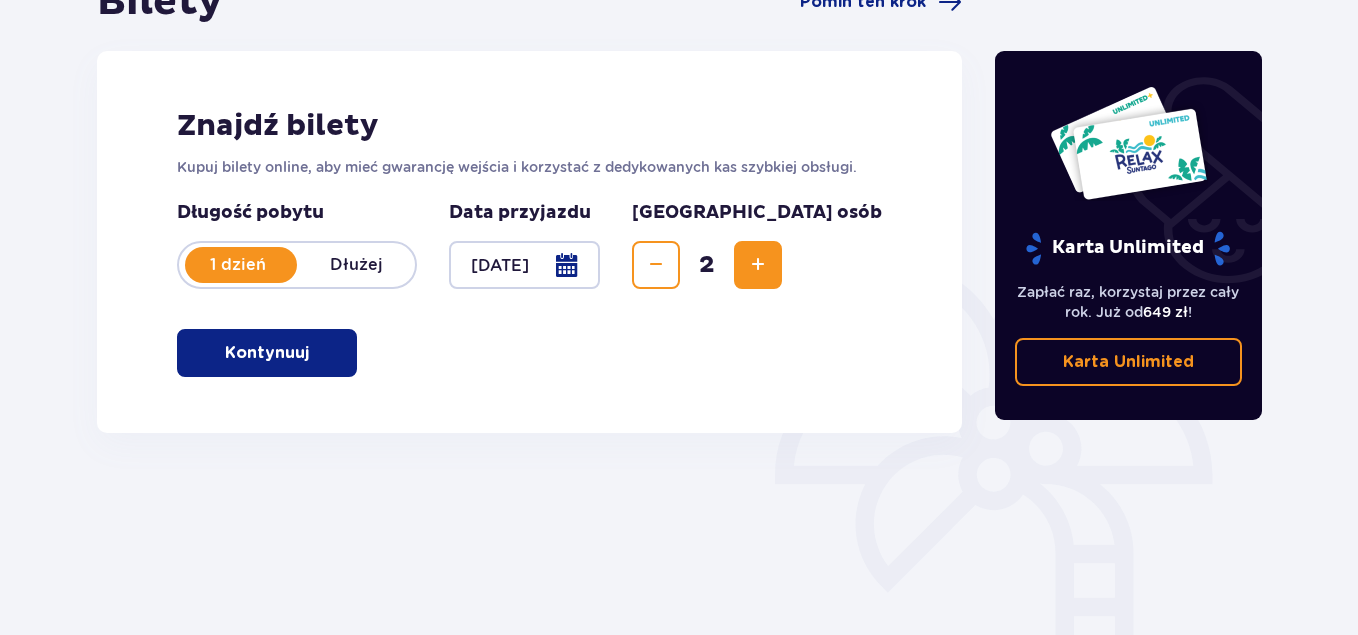 click at bounding box center [313, 353] 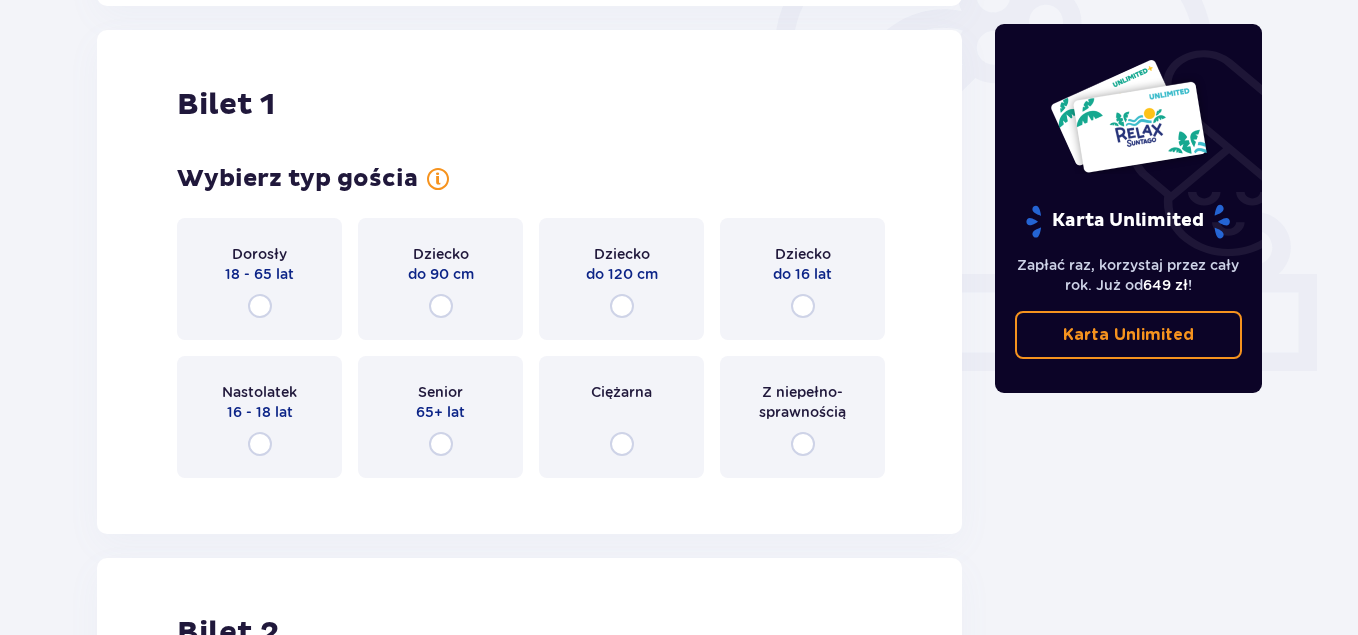 scroll, scrollTop: 668, scrollLeft: 0, axis: vertical 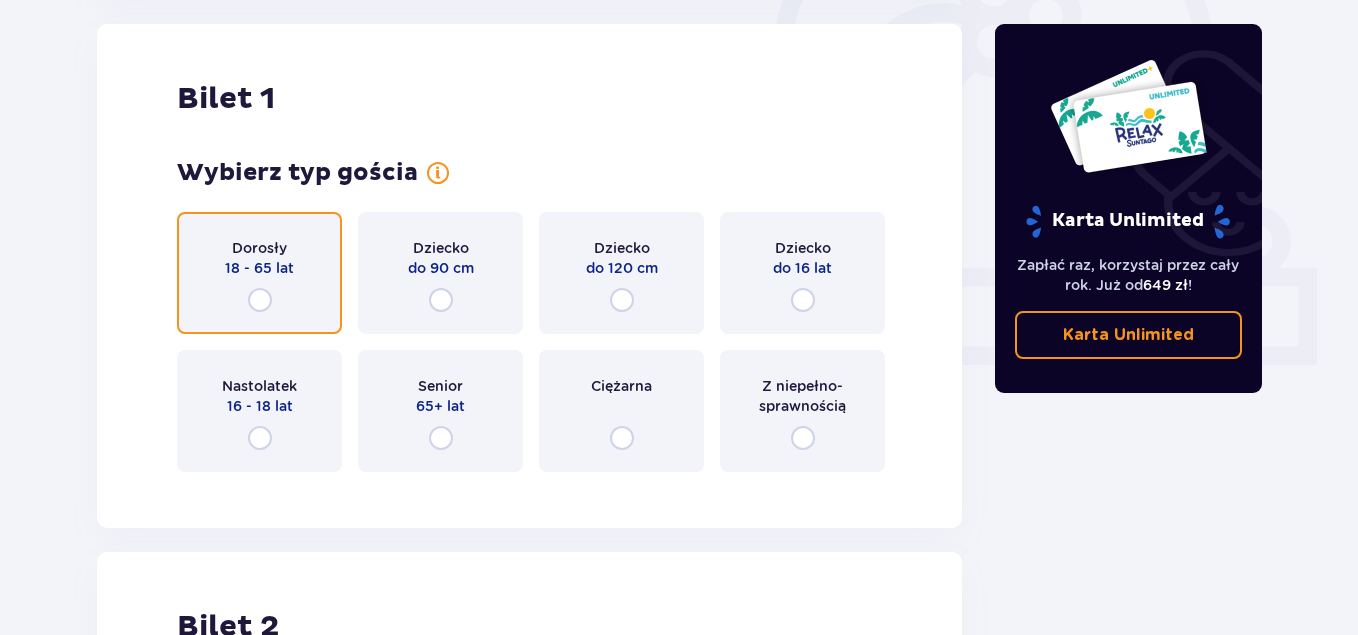 click at bounding box center [260, 300] 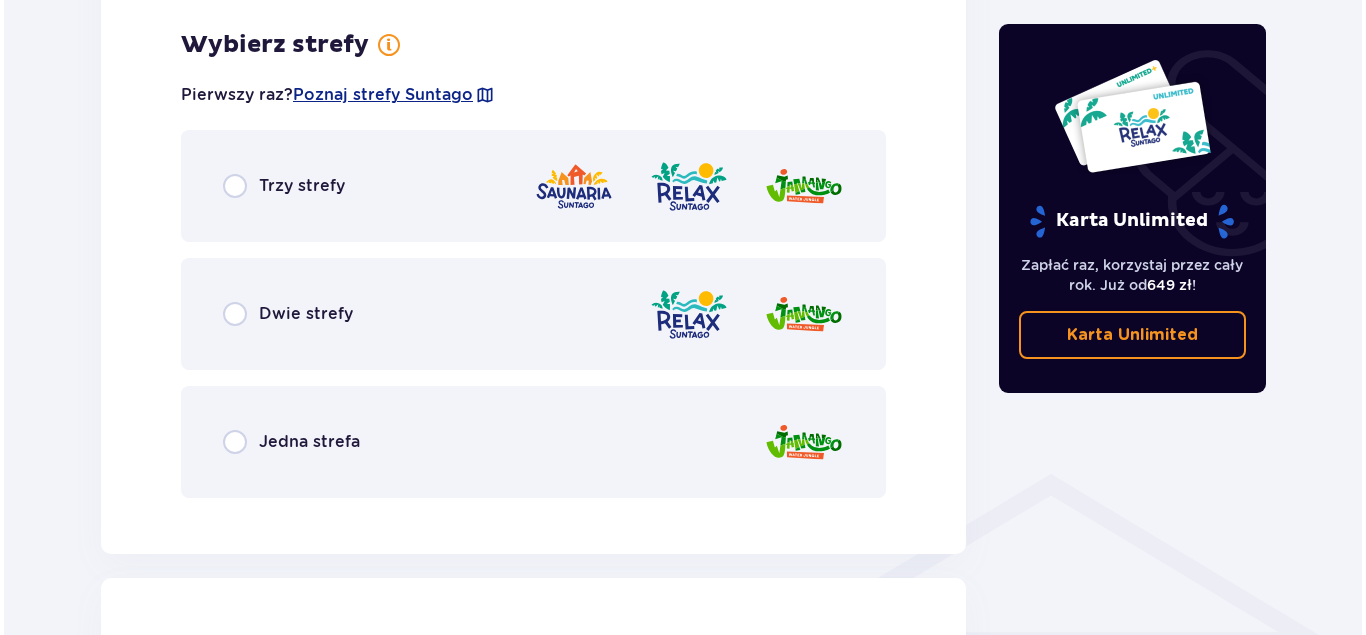 scroll, scrollTop: 1156, scrollLeft: 0, axis: vertical 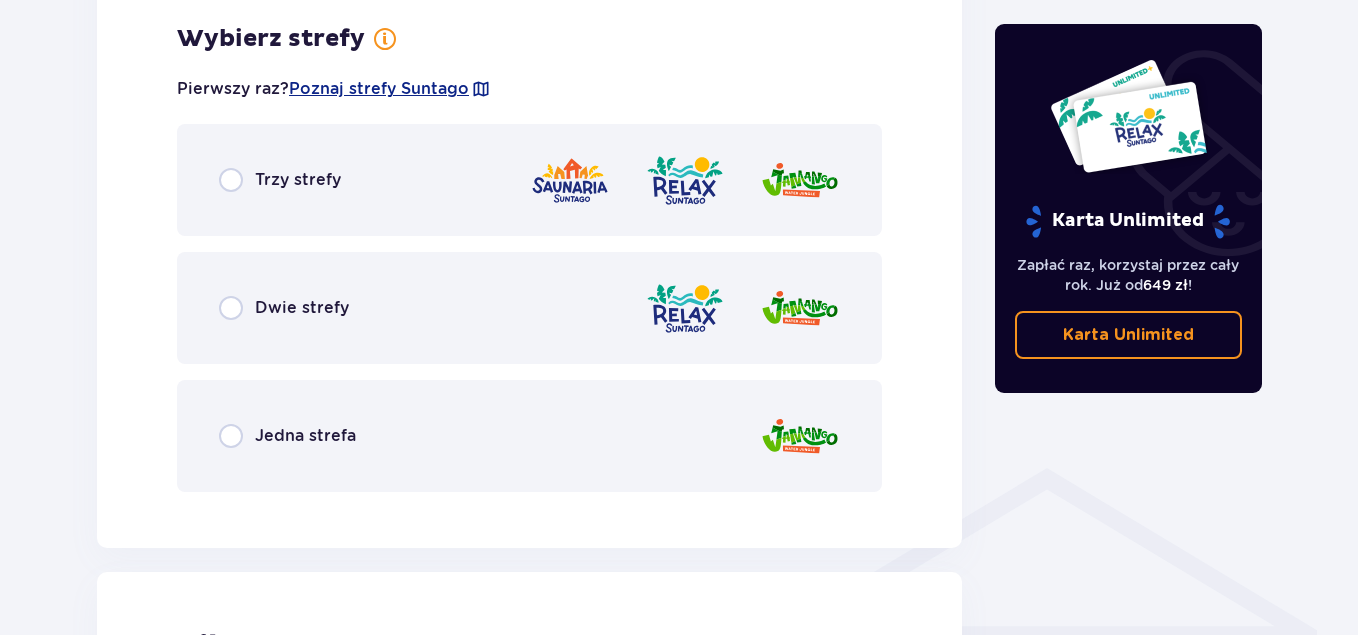 drag, startPoint x: 419, startPoint y: 92, endPoint x: 69, endPoint y: 76, distance: 350.3655 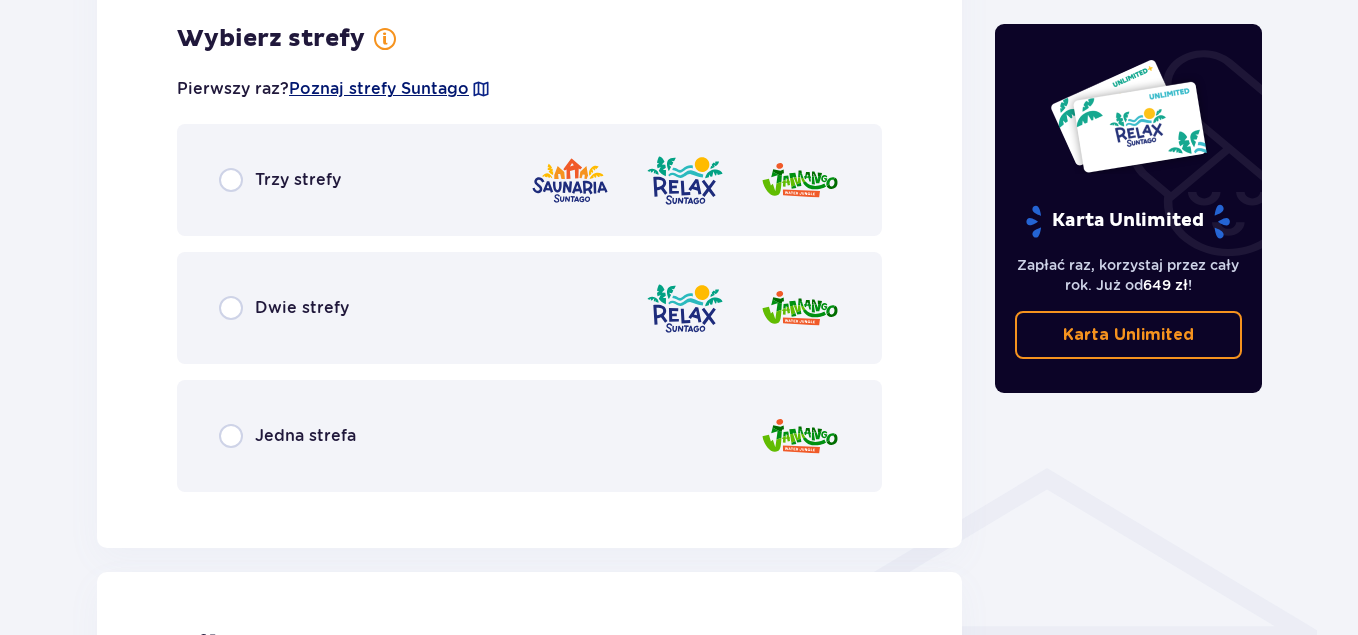 click on "Poznaj strefy Suntago" at bounding box center (379, 89) 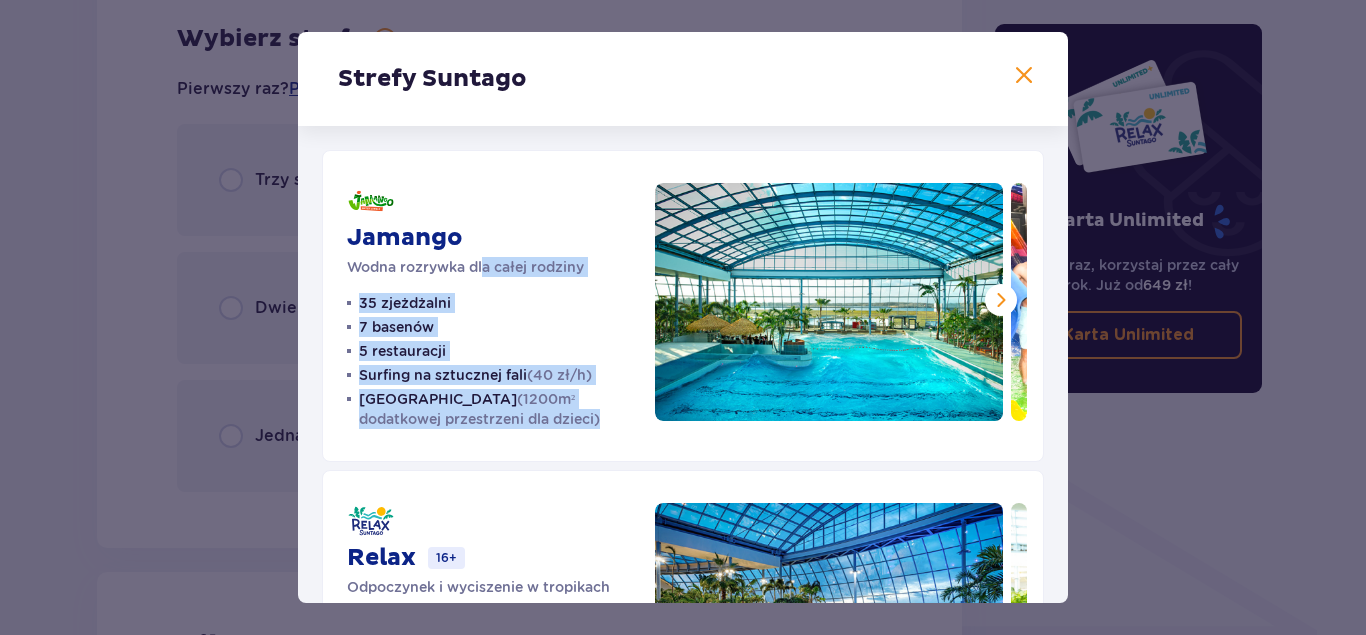 drag, startPoint x: 487, startPoint y: 260, endPoint x: 575, endPoint y: 412, distance: 175.63599 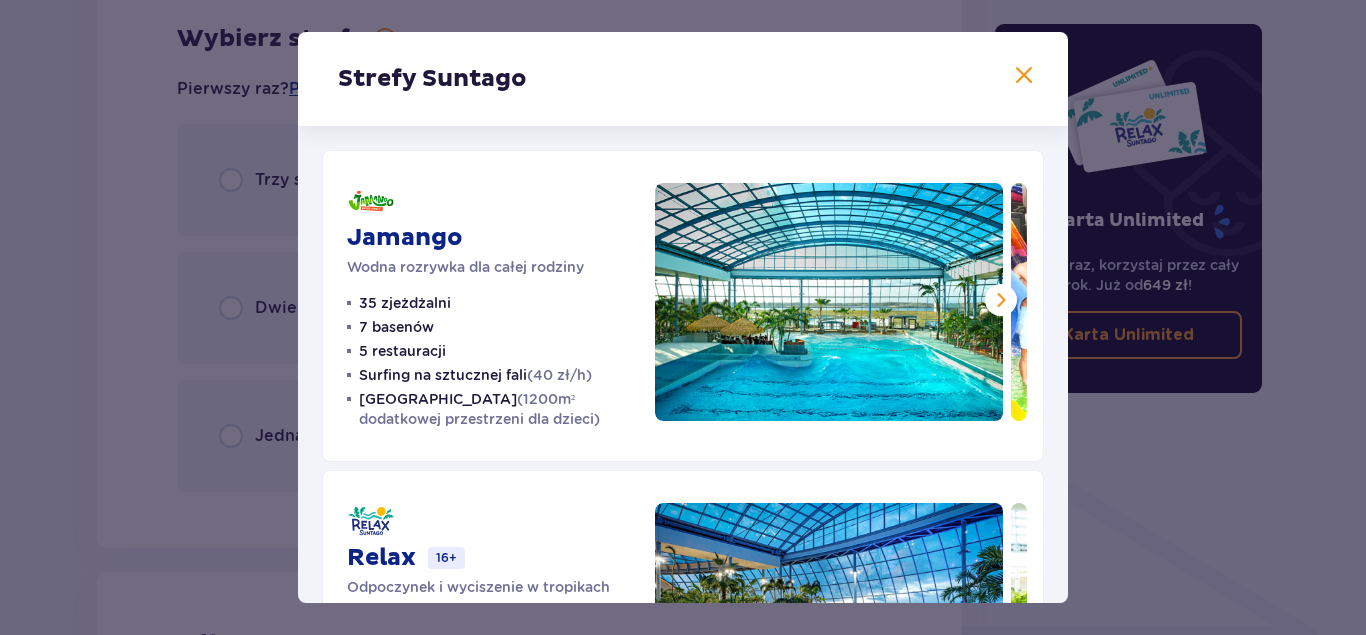 drag, startPoint x: 1068, startPoint y: 272, endPoint x: 1067, endPoint y: 293, distance: 21.023796 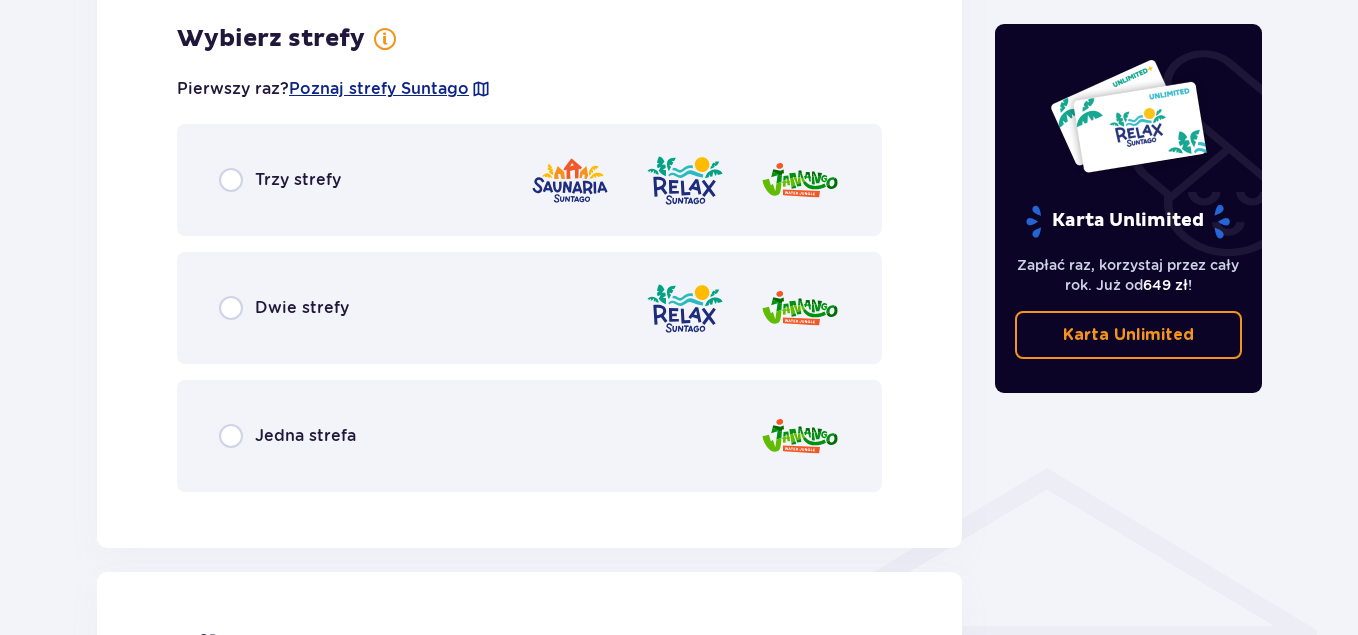 click on "Karta Unlimited Zapłać raz, korzystaj przez cały rok. Już od  649 zł ! Karta Unlimited" at bounding box center [1129, 114] 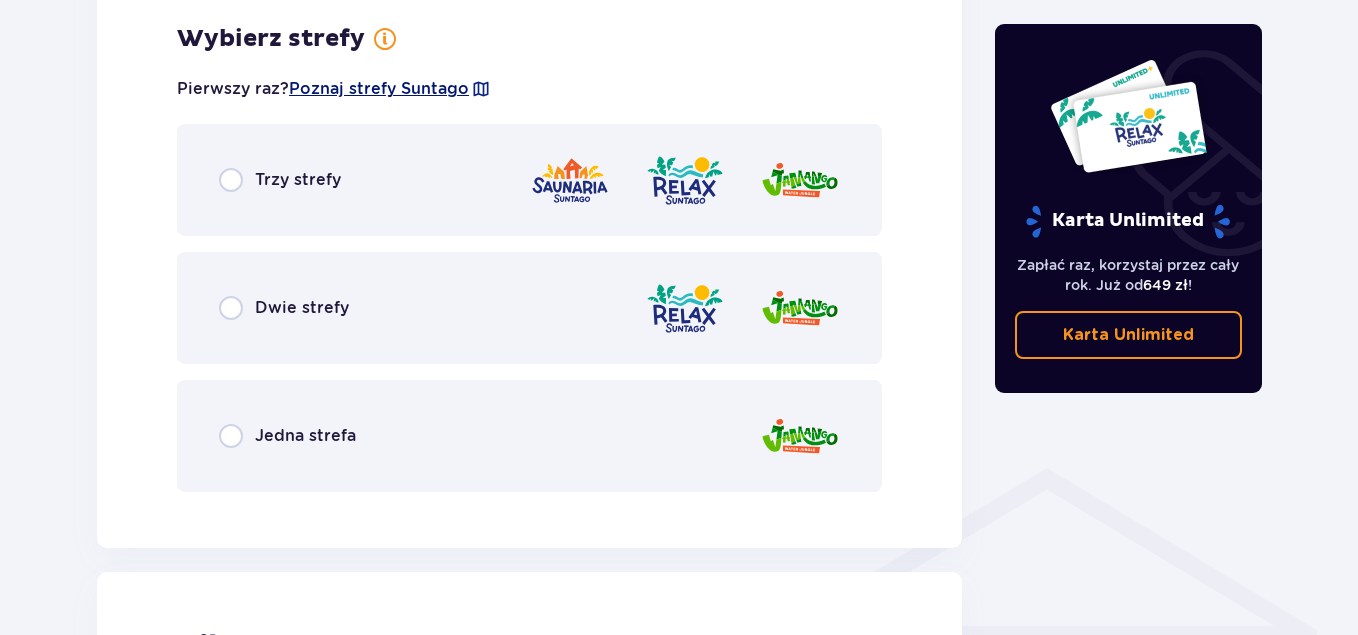 click on "Poznaj strefy Suntago" at bounding box center [379, 89] 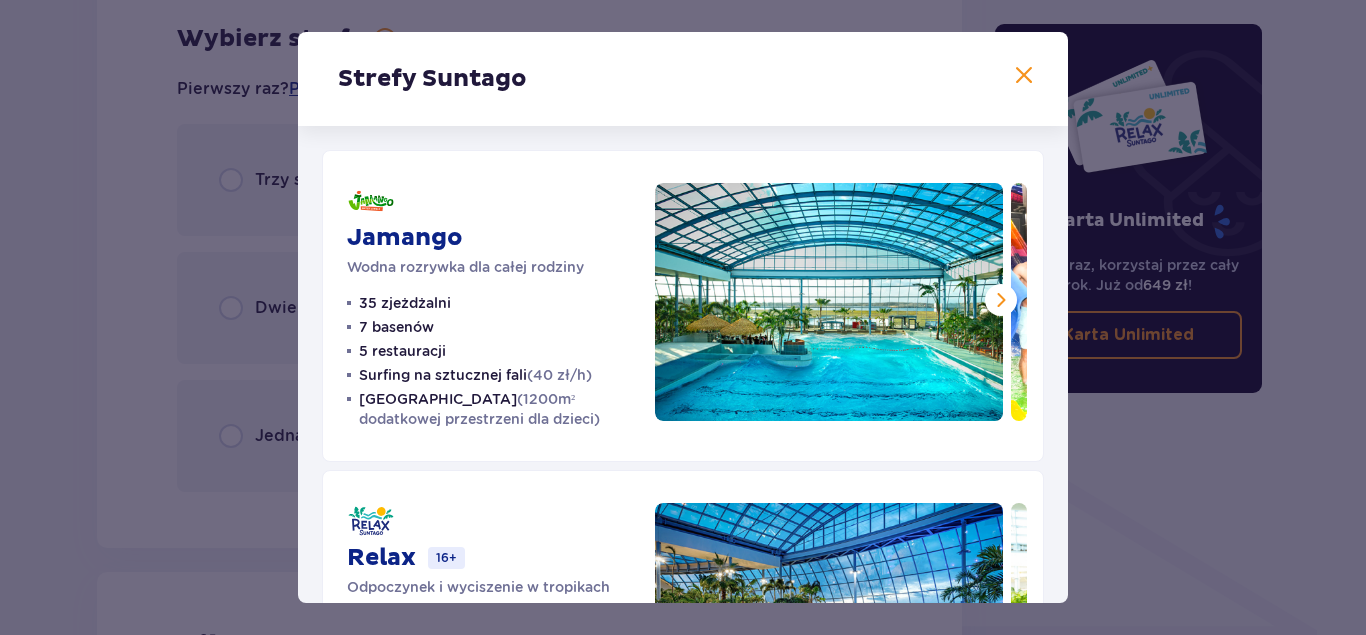 click at bounding box center [1001, 300] 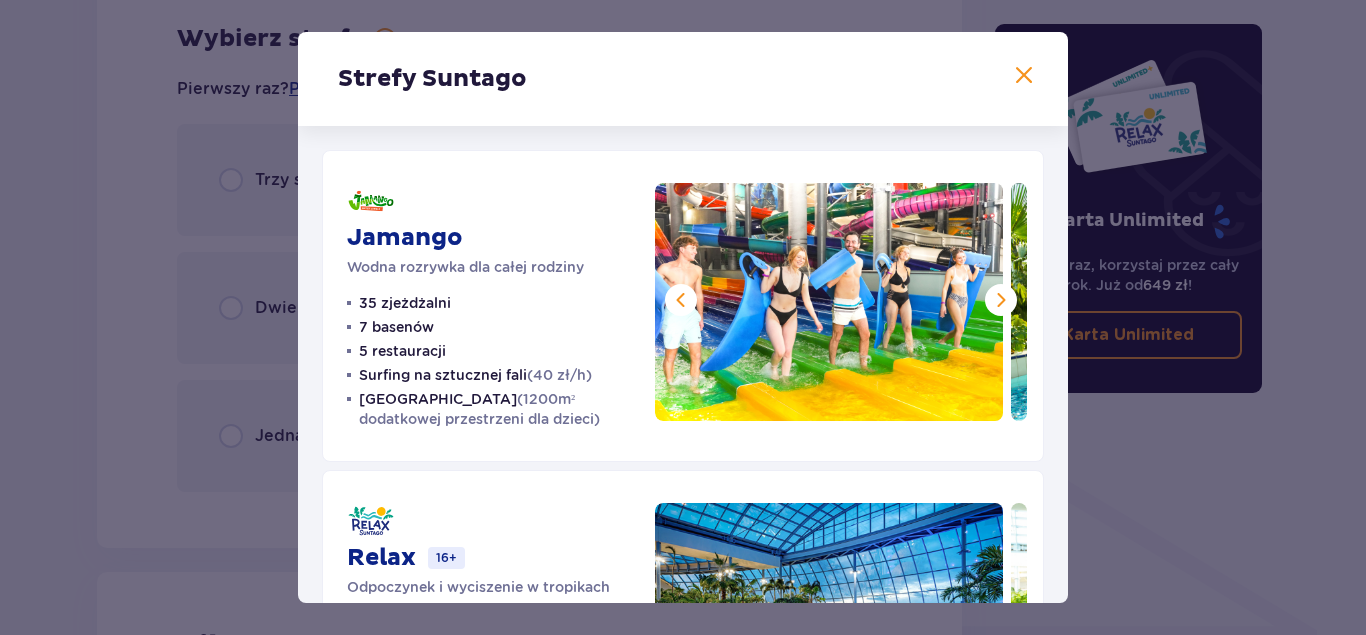 click at bounding box center [1001, 300] 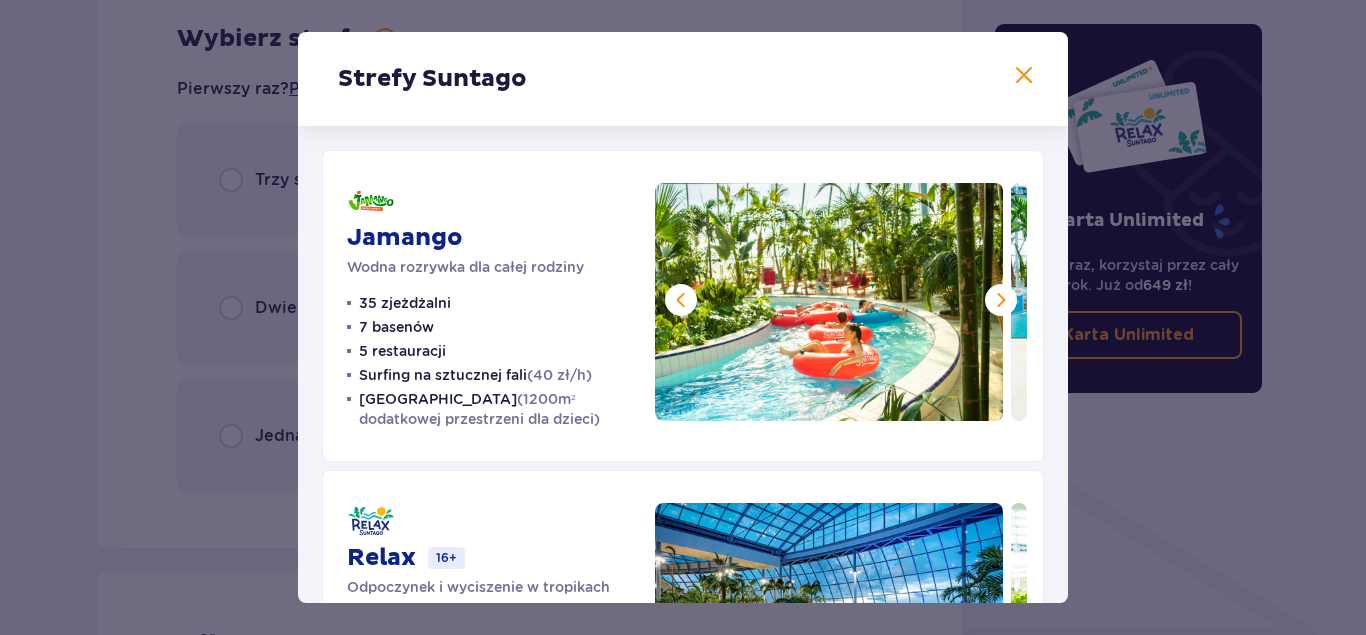 click at bounding box center [1001, 300] 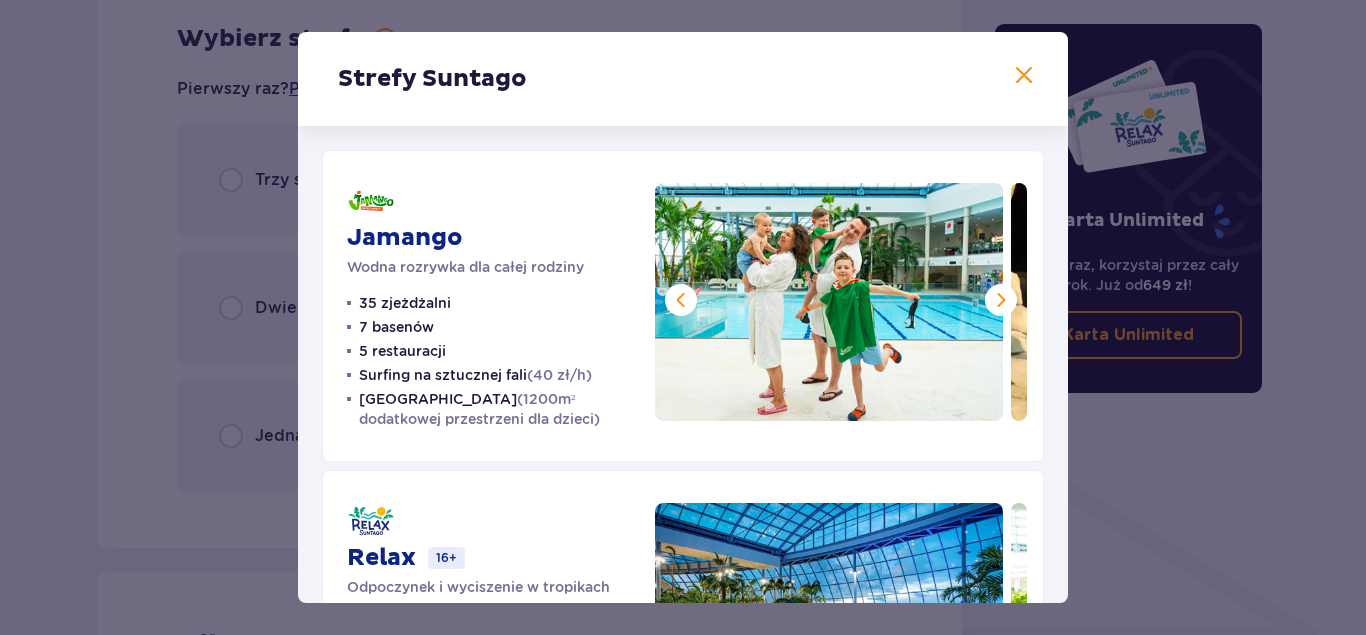click at bounding box center (1001, 300) 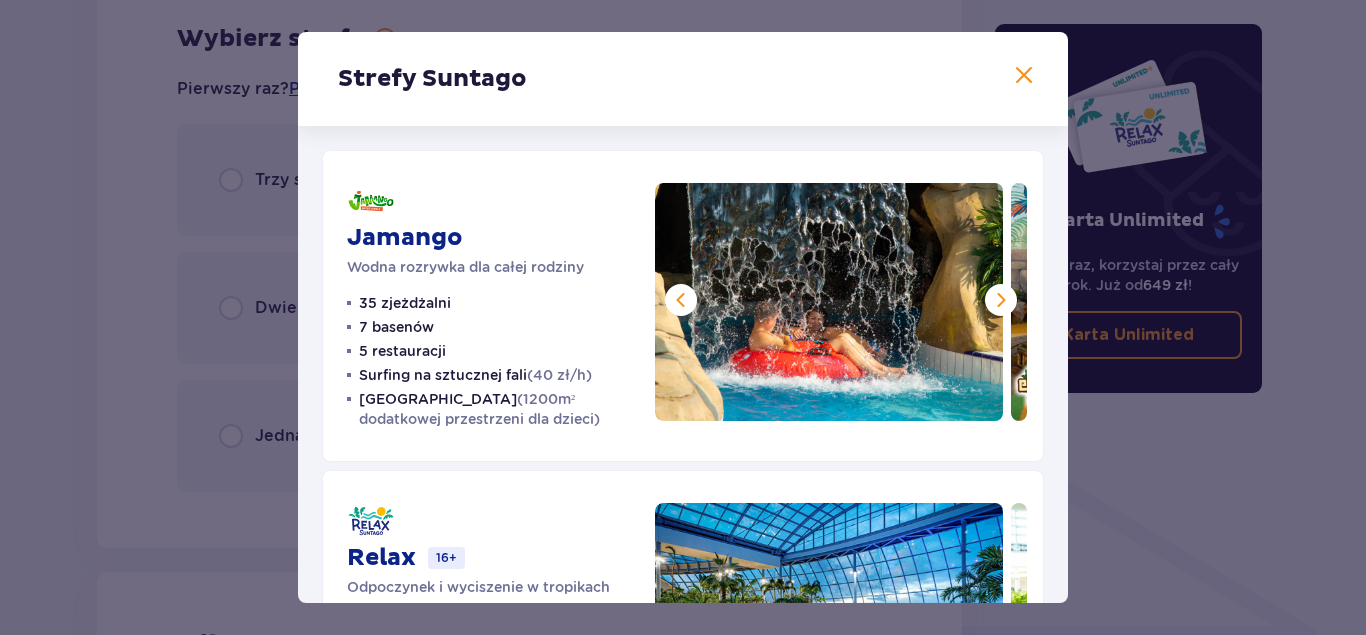 click at bounding box center [681, 300] 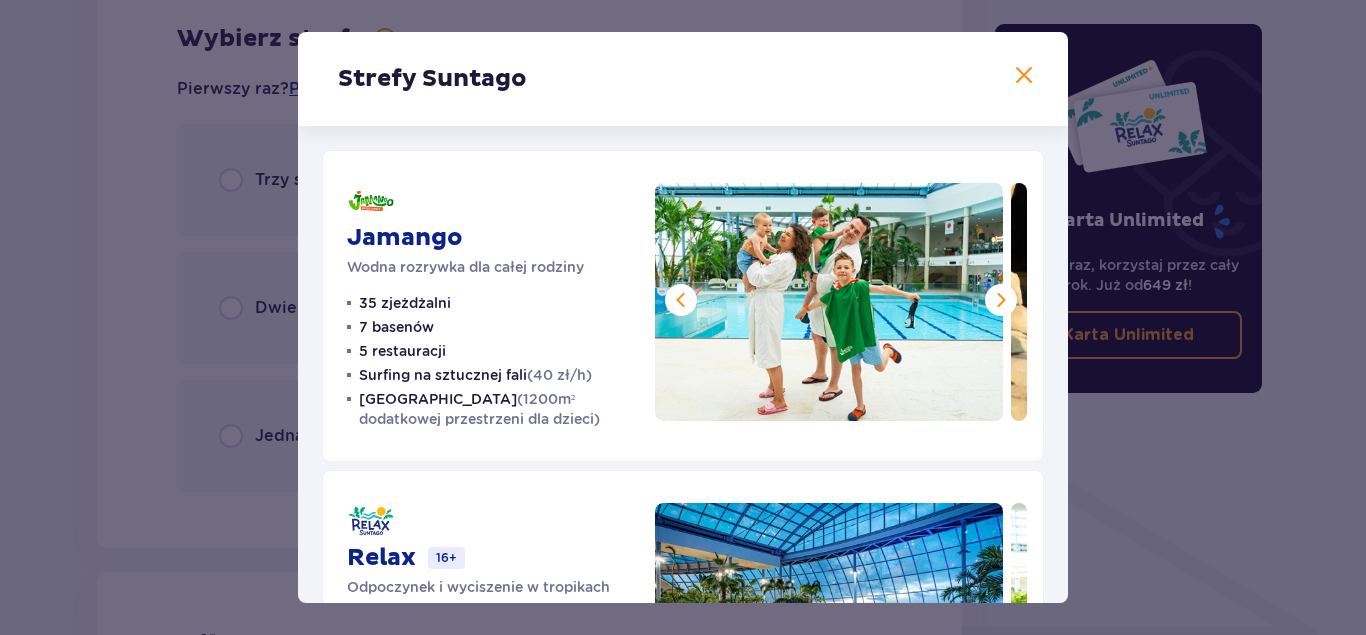 click at bounding box center [1001, 300] 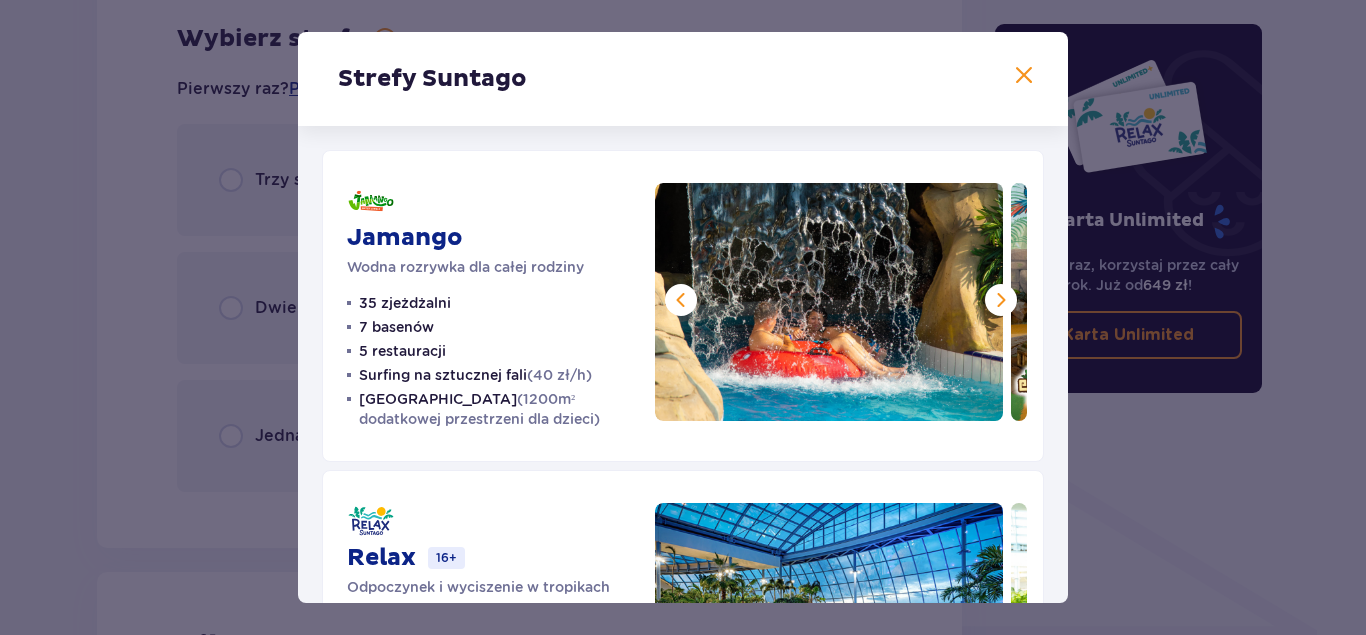 click at bounding box center (1001, 300) 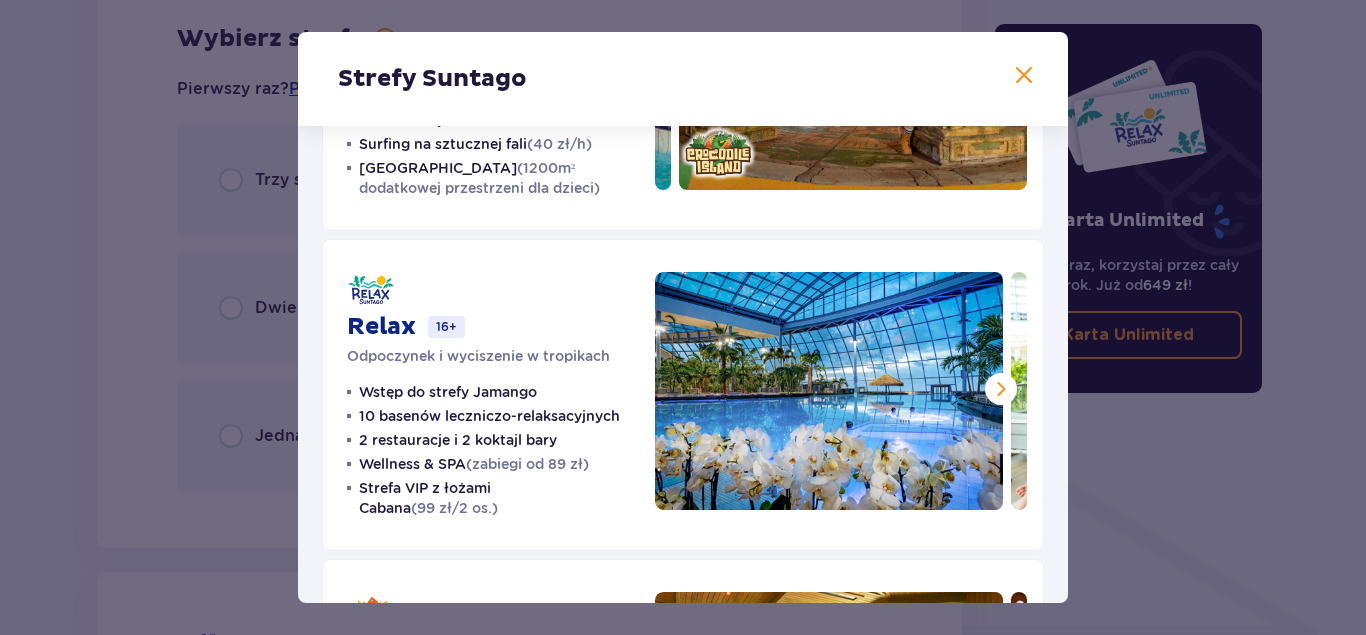scroll, scrollTop: 265, scrollLeft: 0, axis: vertical 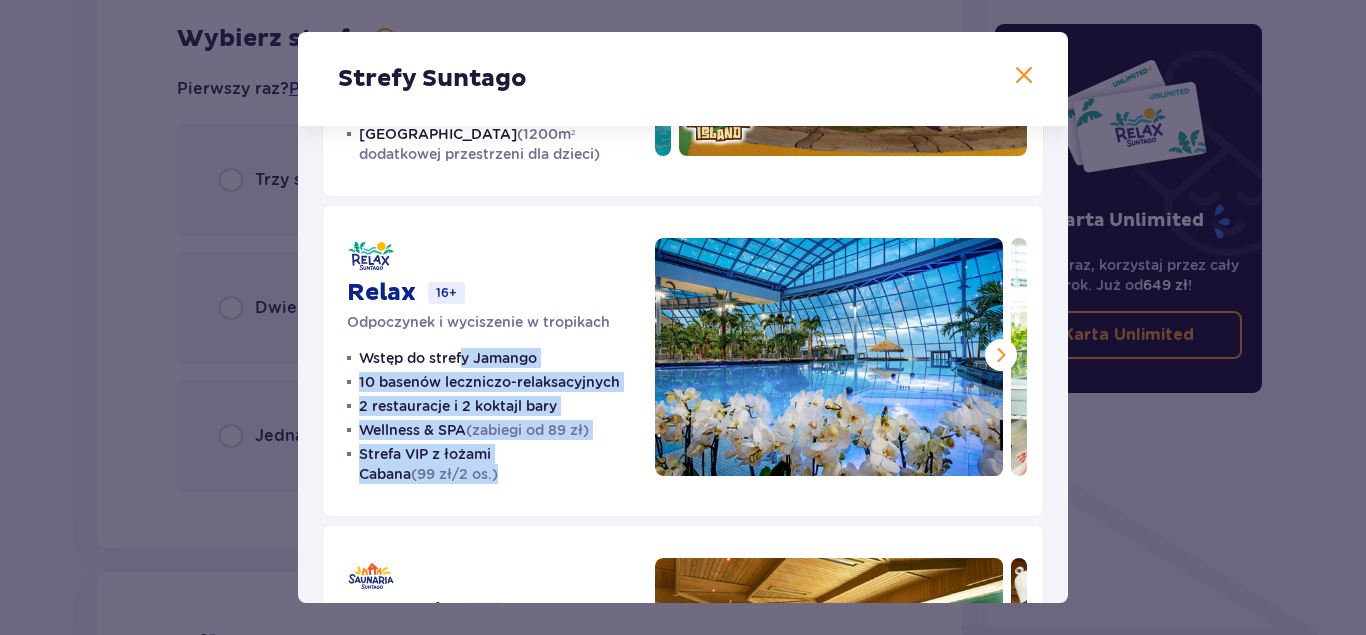 drag, startPoint x: 467, startPoint y: 365, endPoint x: 528, endPoint y: 455, distance: 108.72442 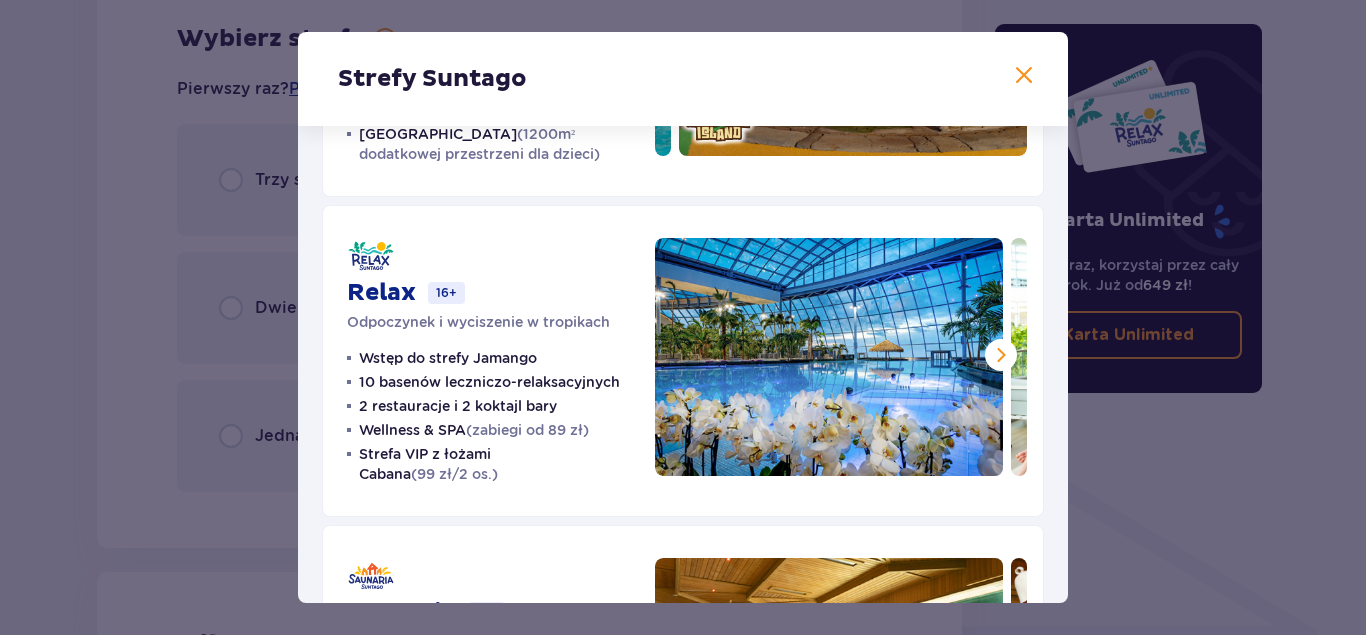 click at bounding box center (1001, 355) 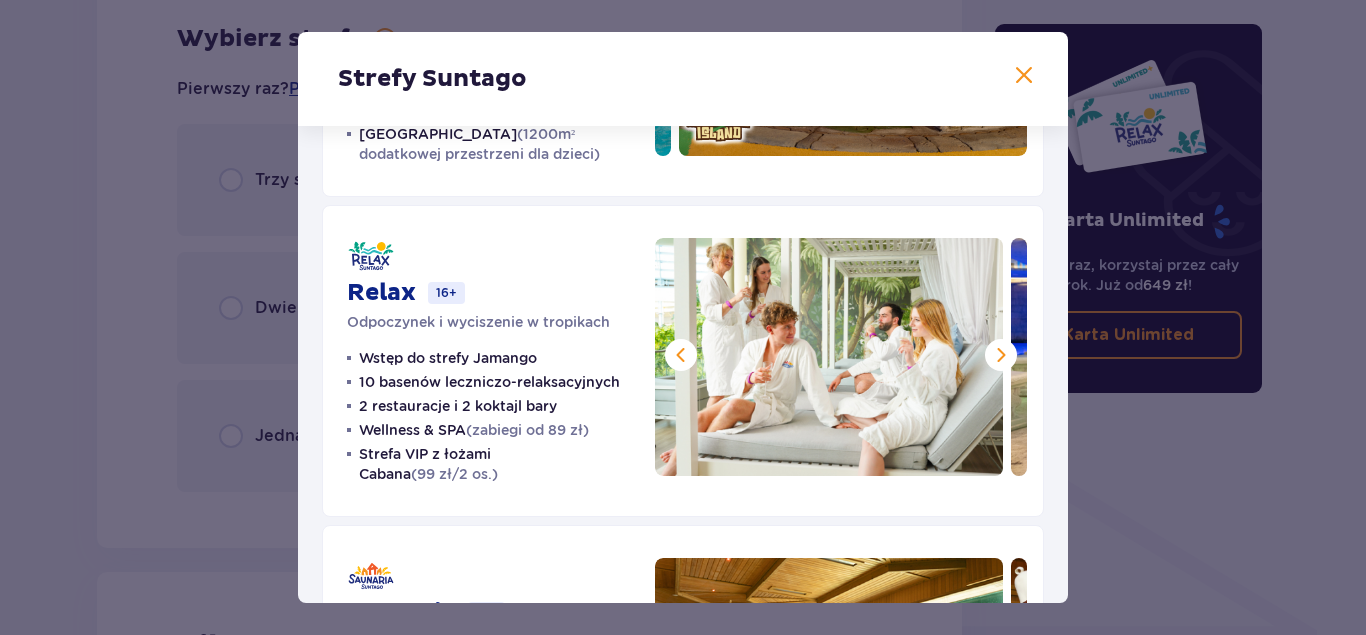 click at bounding box center (1001, 355) 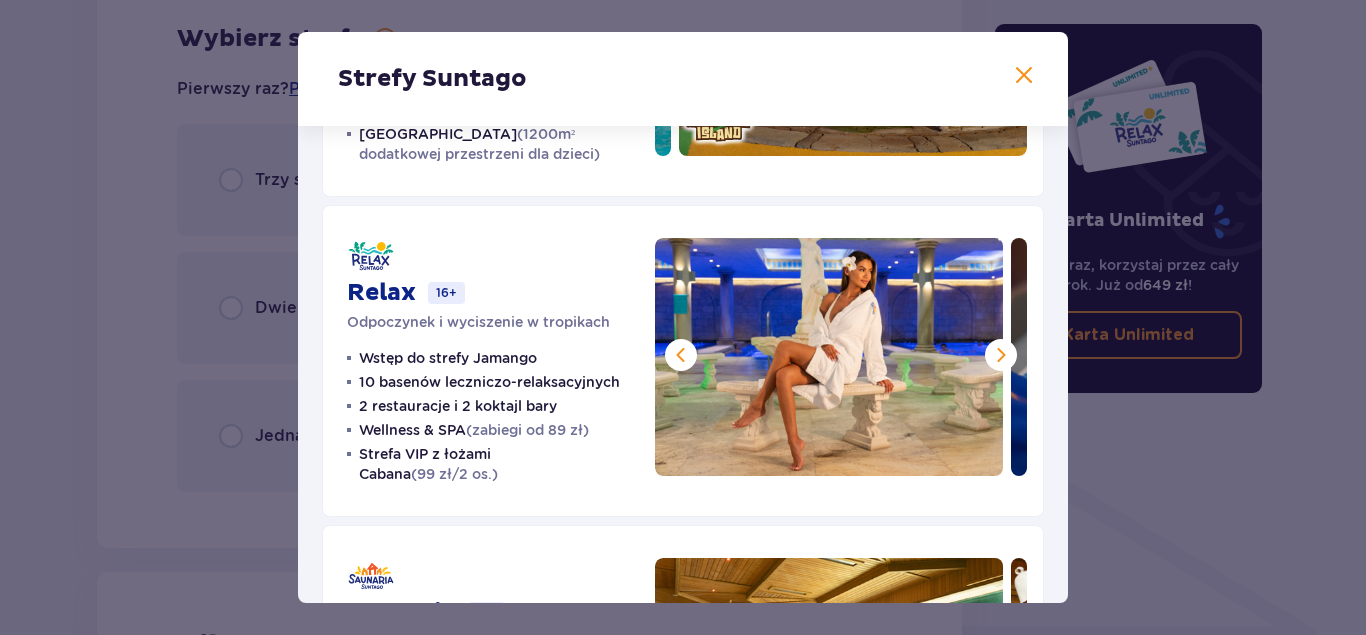 click at bounding box center (1001, 355) 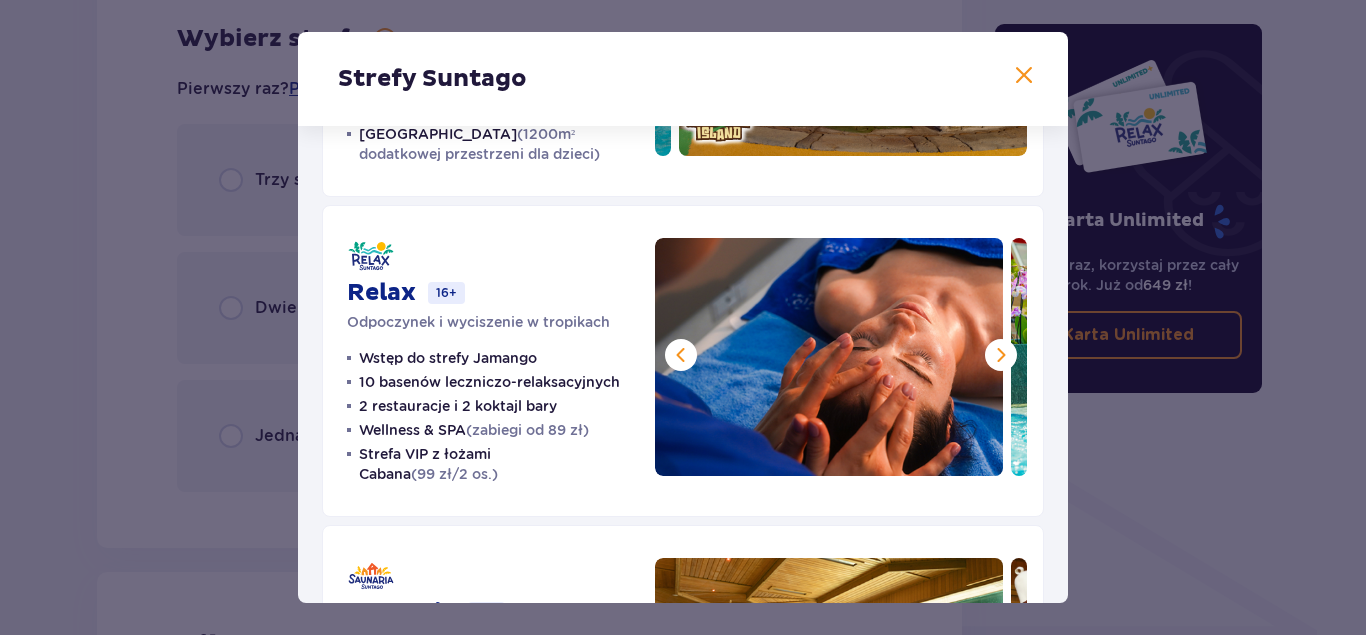 click at bounding box center (1001, 355) 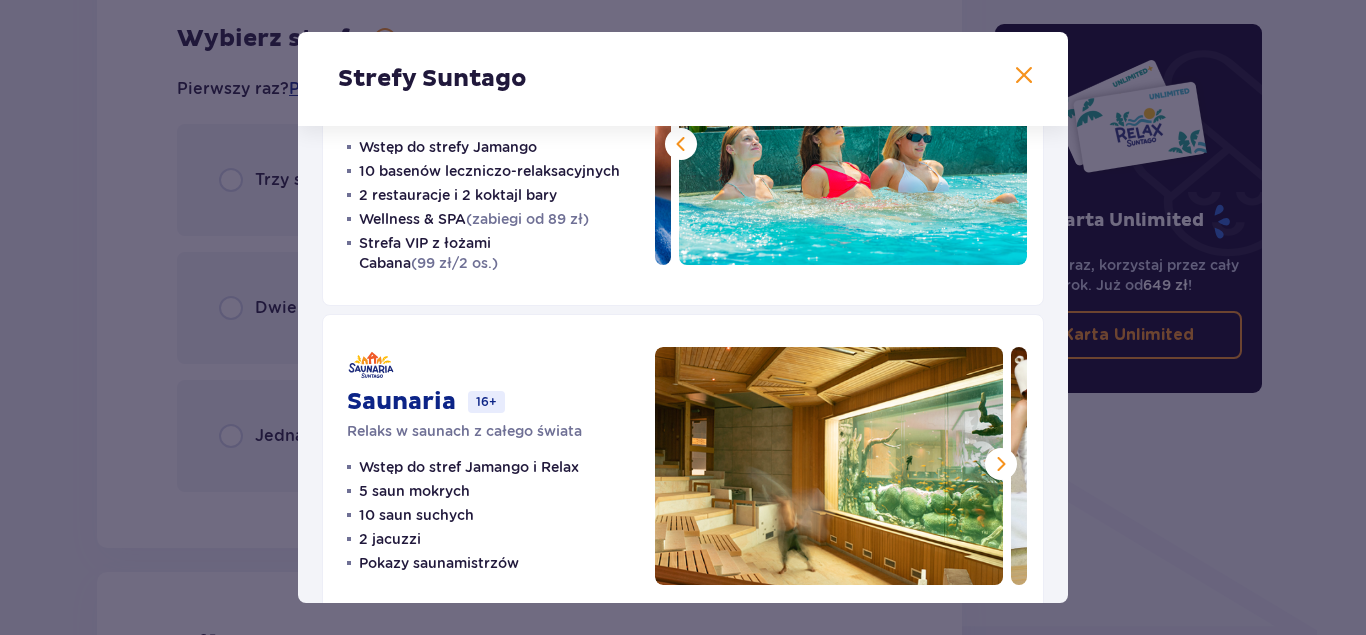 scroll, scrollTop: 515, scrollLeft: 0, axis: vertical 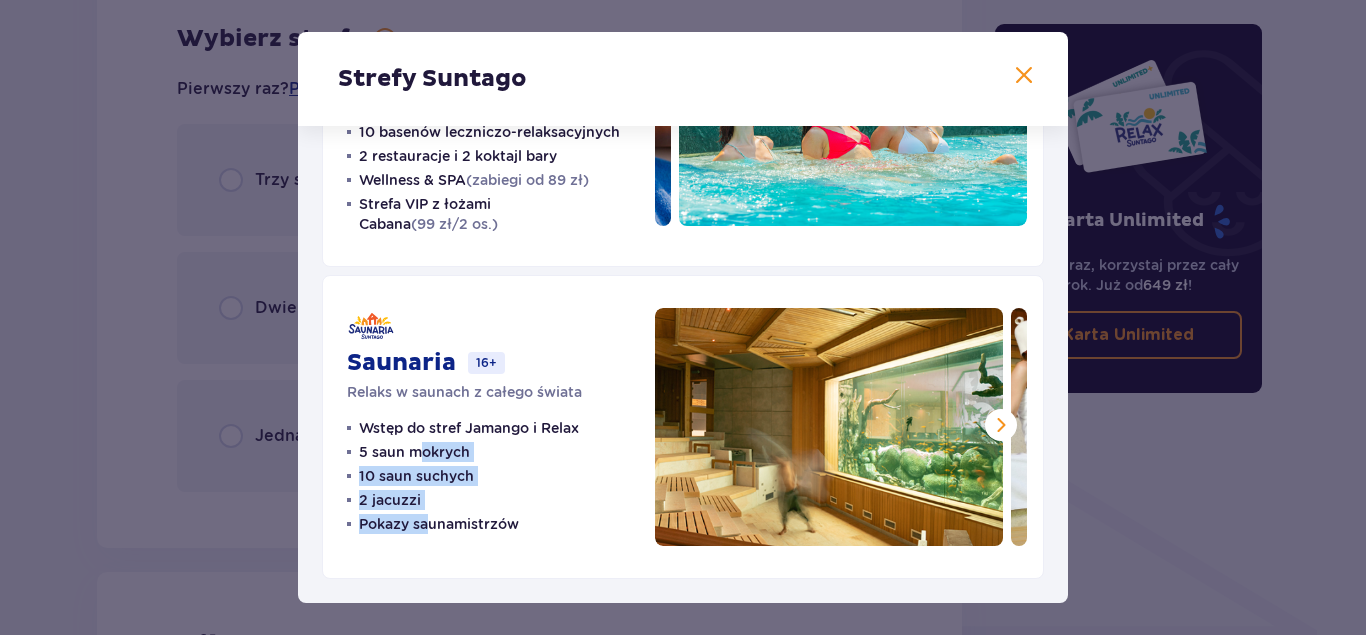 drag, startPoint x: 423, startPoint y: 455, endPoint x: 429, endPoint y: 516, distance: 61.294373 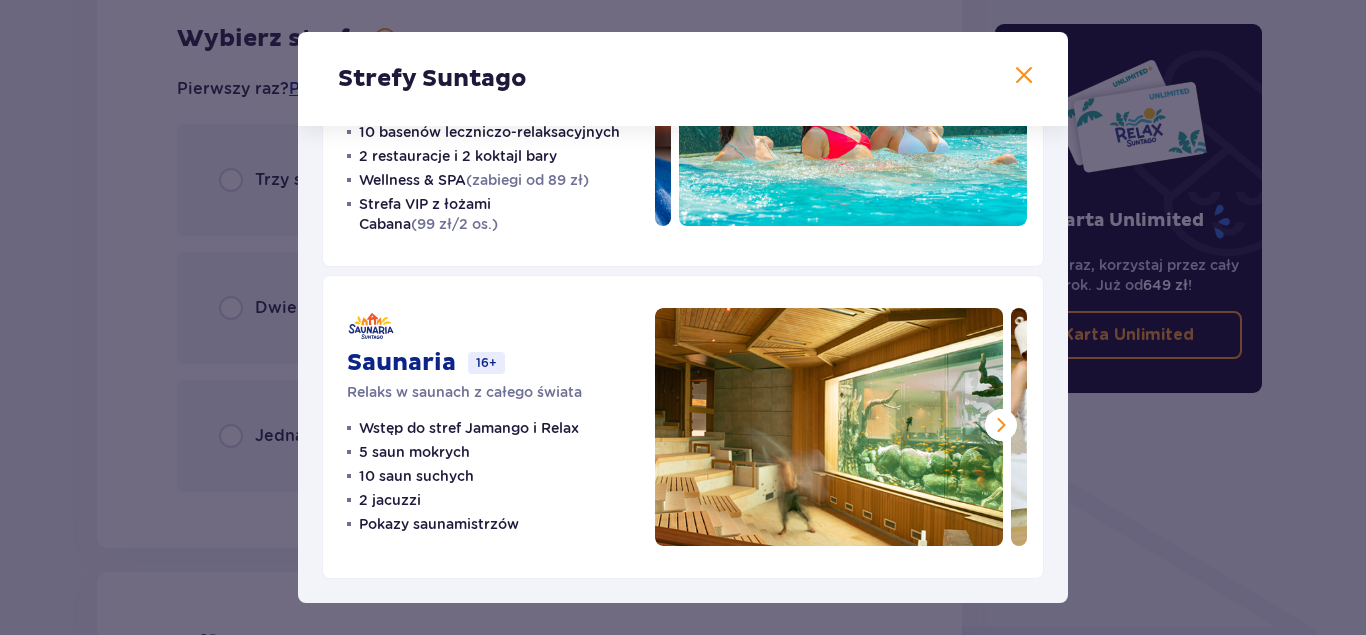 click at bounding box center (1001, 425) 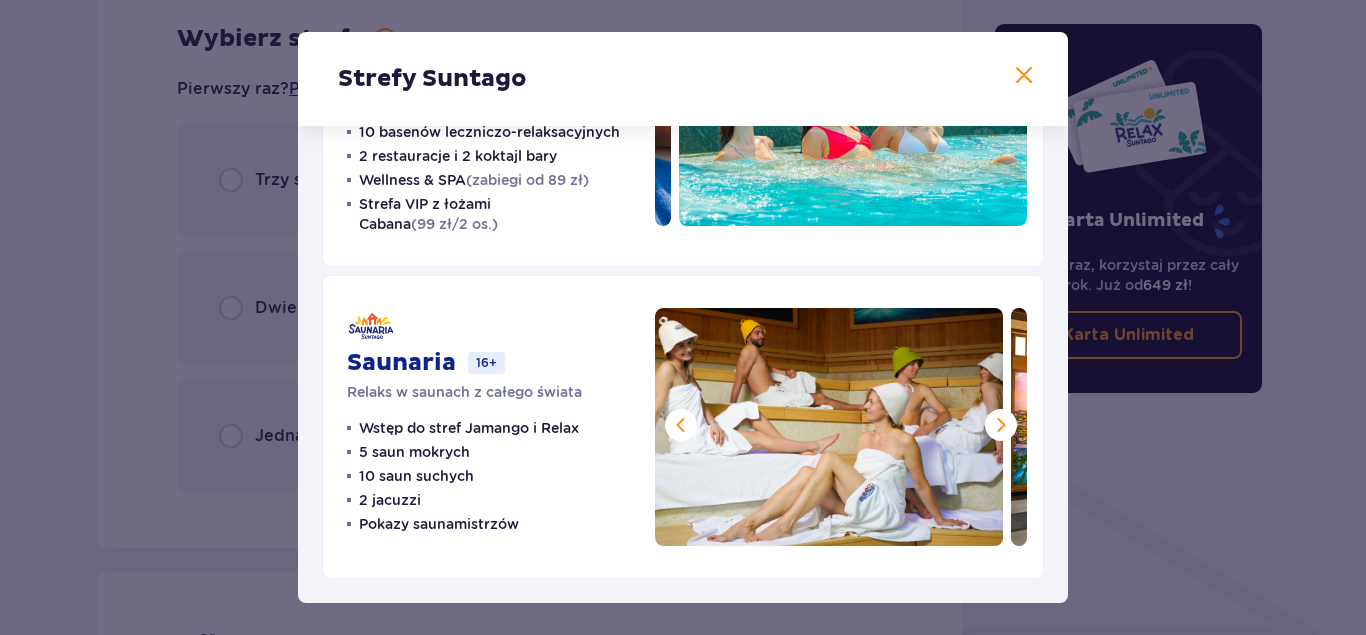 click at bounding box center [1001, 425] 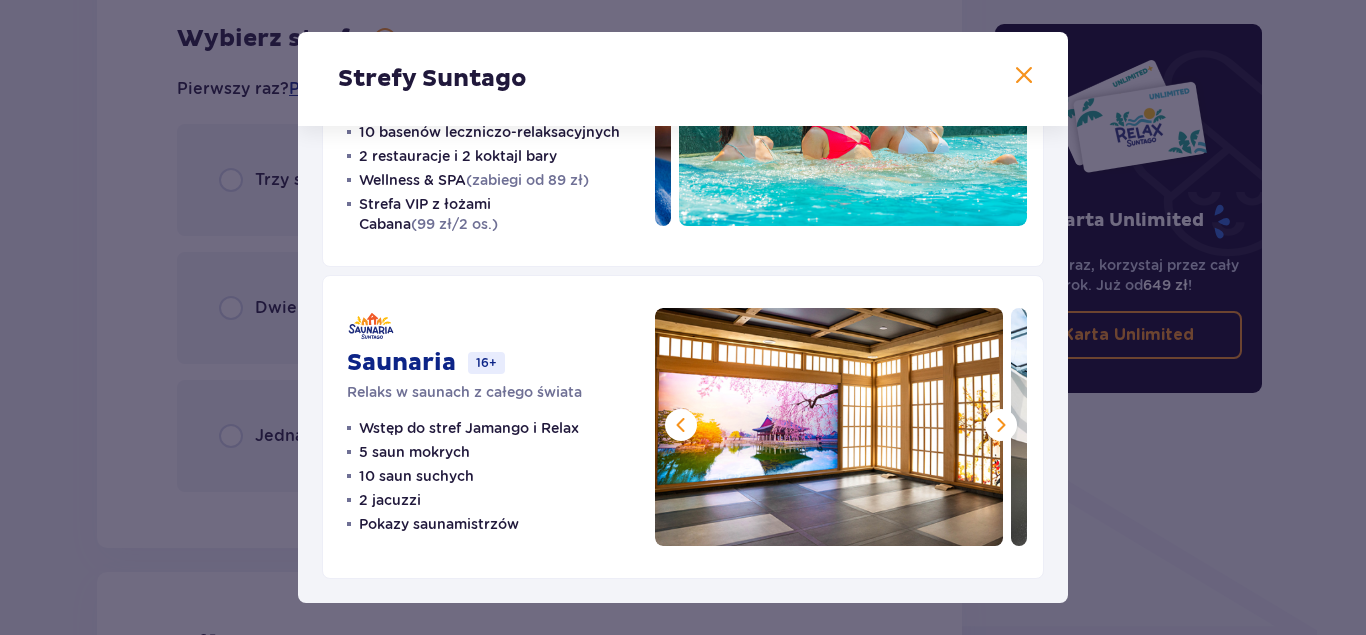 click at bounding box center (1001, 425) 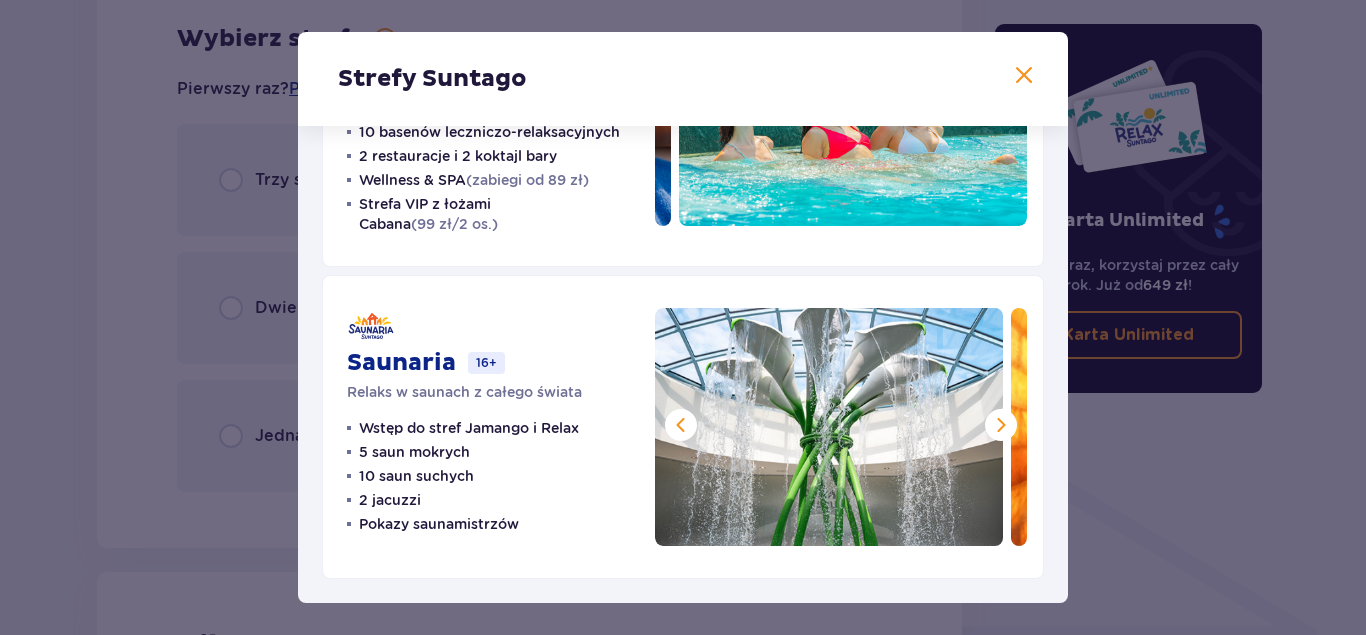 click at bounding box center [1001, 425] 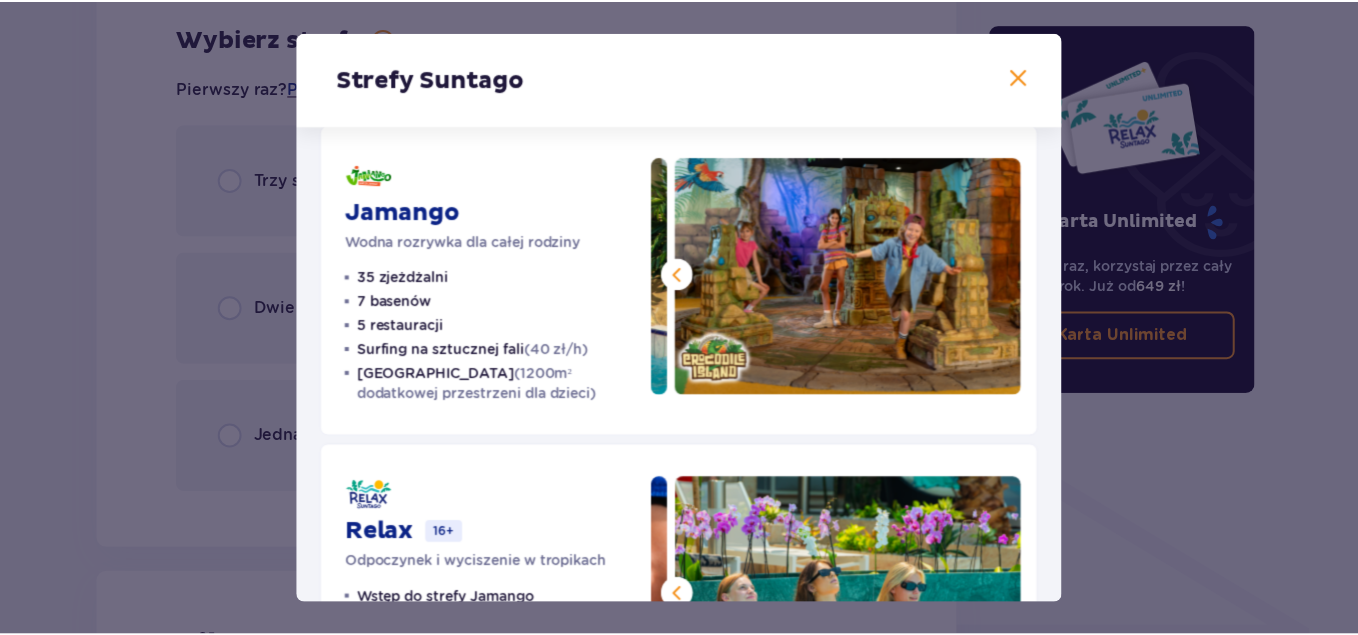 scroll, scrollTop: 0, scrollLeft: 0, axis: both 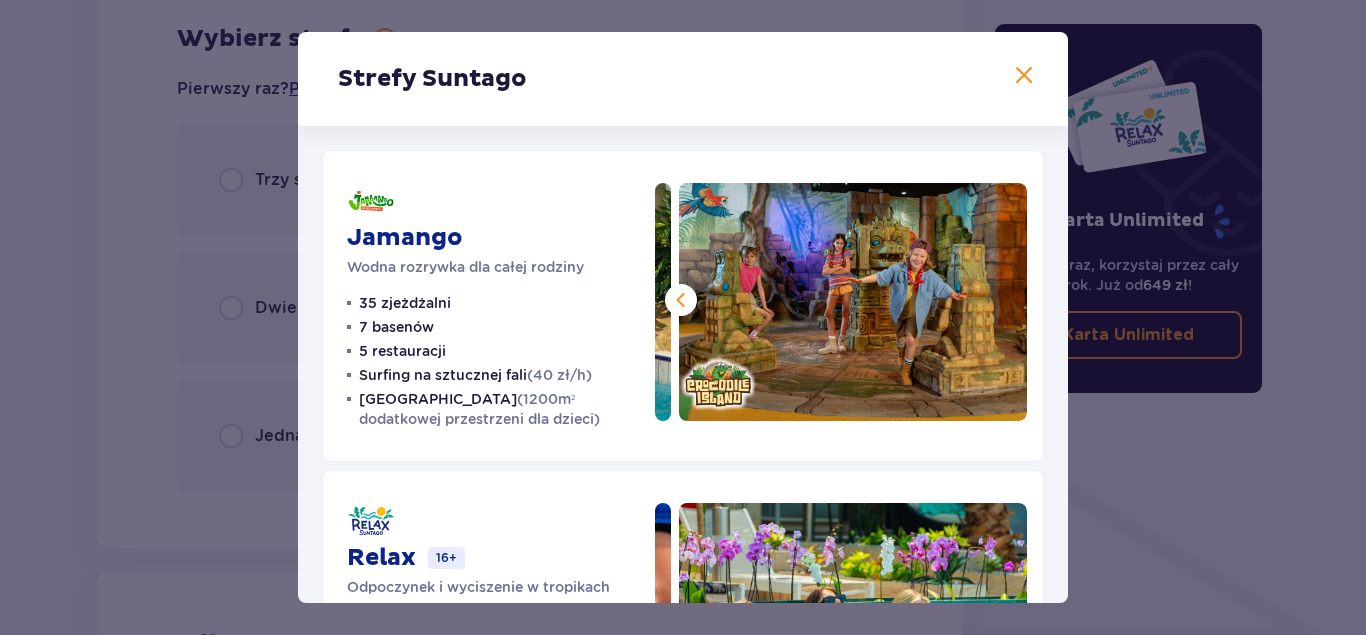 click at bounding box center [681, 300] 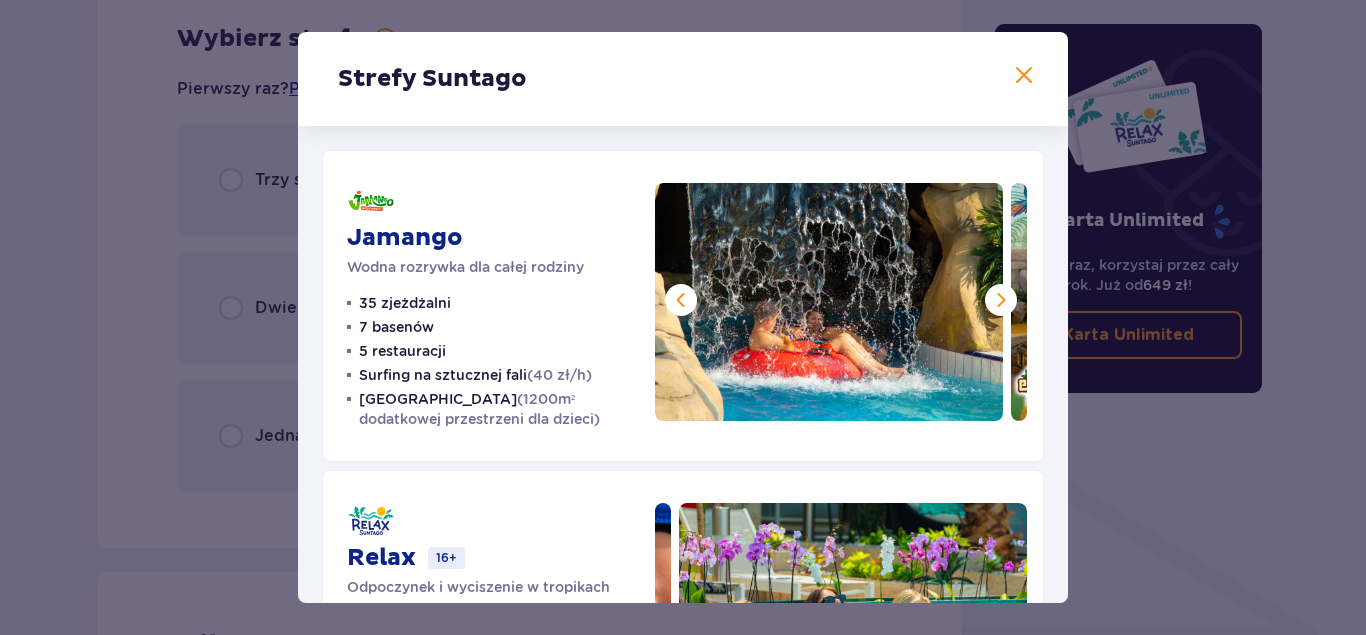click at bounding box center (681, 300) 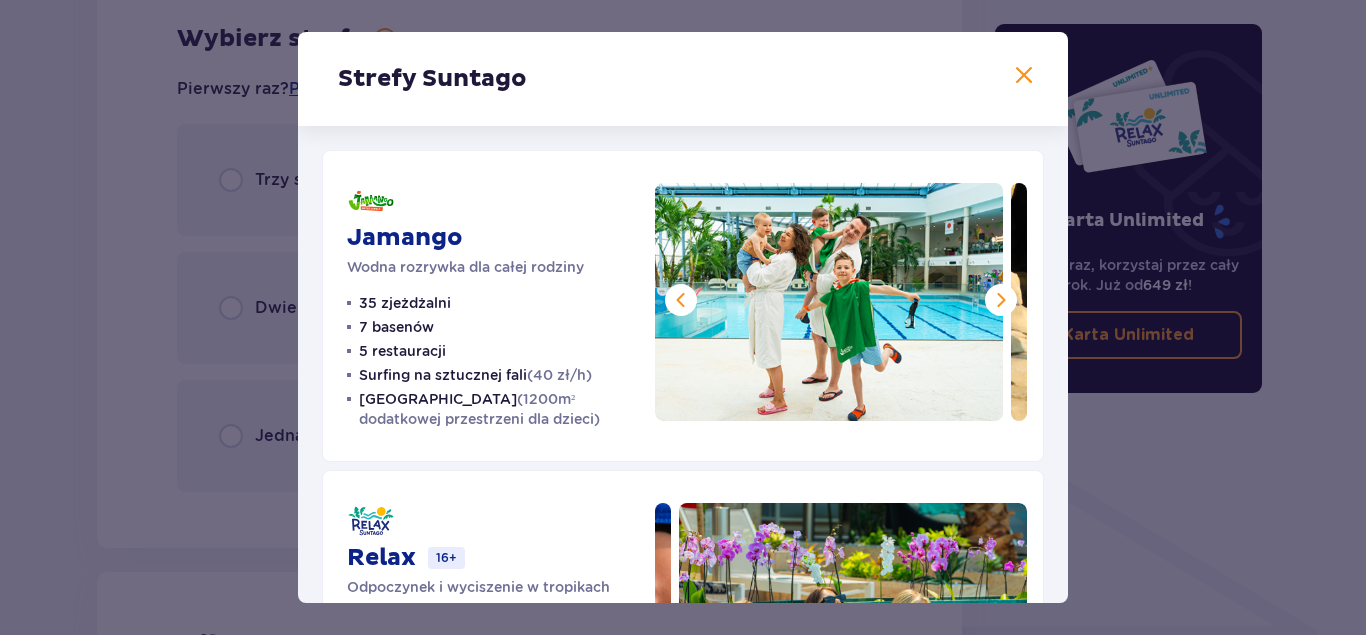 click at bounding box center (681, 300) 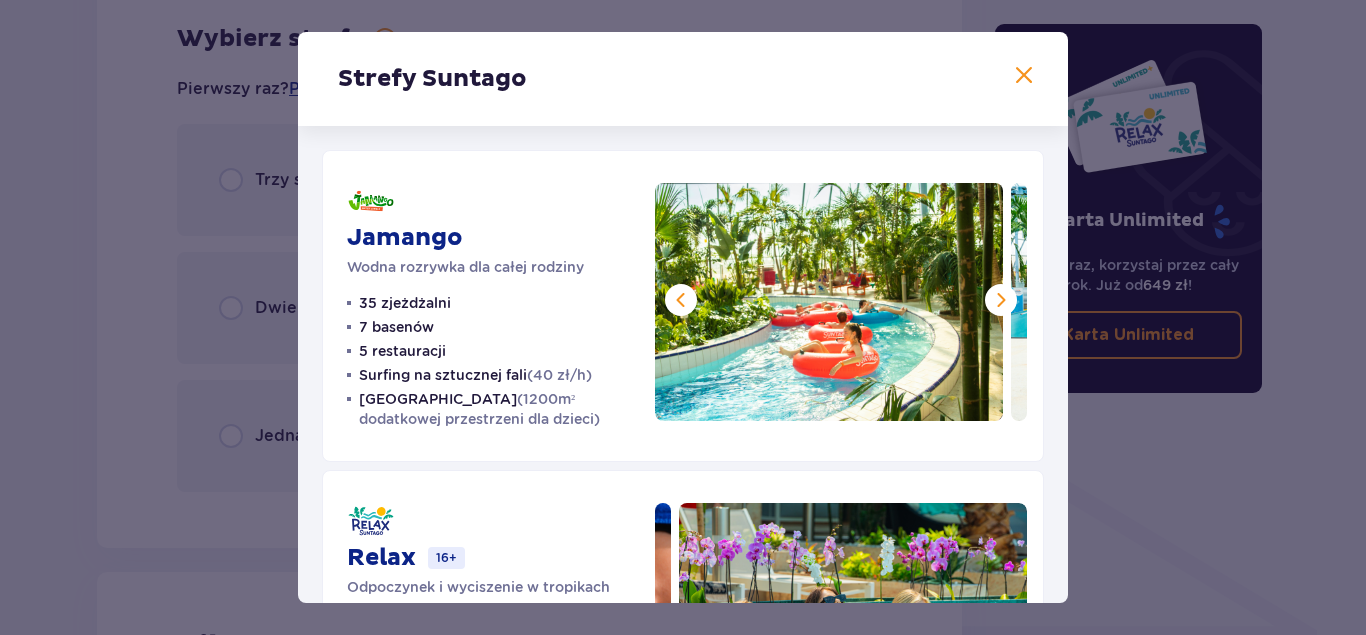 click on "Strefy Suntago Jamango Wodna rozrywka dla całej rodziny 35 zjeżdżalni 7 basenów 5 restauracji Surfing na sztucznej fali  (40 zł/h) Crocodile Island  (1200m² dodatkowej przestrzeni dla dzieci) Relax 16+ Odpoczynek i wyciszenie w tropikach Wstęp do strefy Jamango 10 basenów leczniczo-relaksacyjnych 2 restauracje i 2 koktajl bary Wellness & SPA  (zabiegi od 89 zł) Strefa VIP z łożami Cabana  (99 zł/2 os.) Saunaria 16+ Relaks w saunach z całego świata Wstęp do stref Jamango i Relax 5 saun mokrych 10 saun suchych 2 jacuzzi Pokazy saunamistrzów" at bounding box center [683, 317] 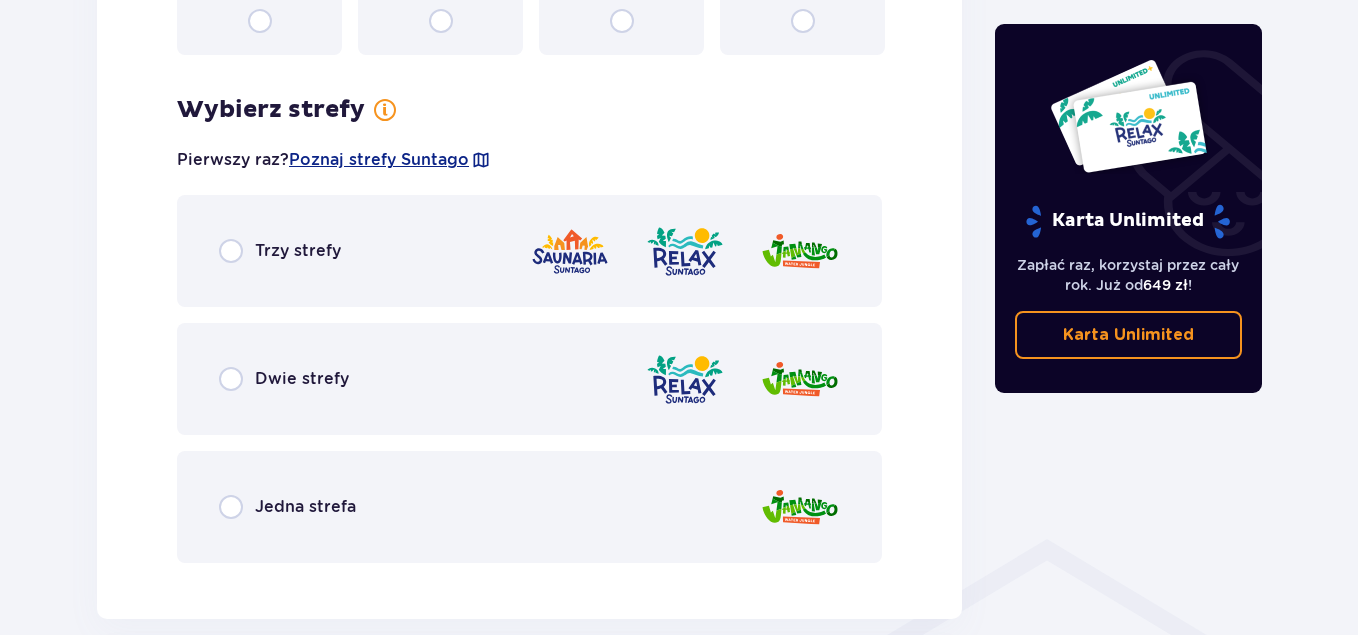 scroll, scrollTop: 1080, scrollLeft: 0, axis: vertical 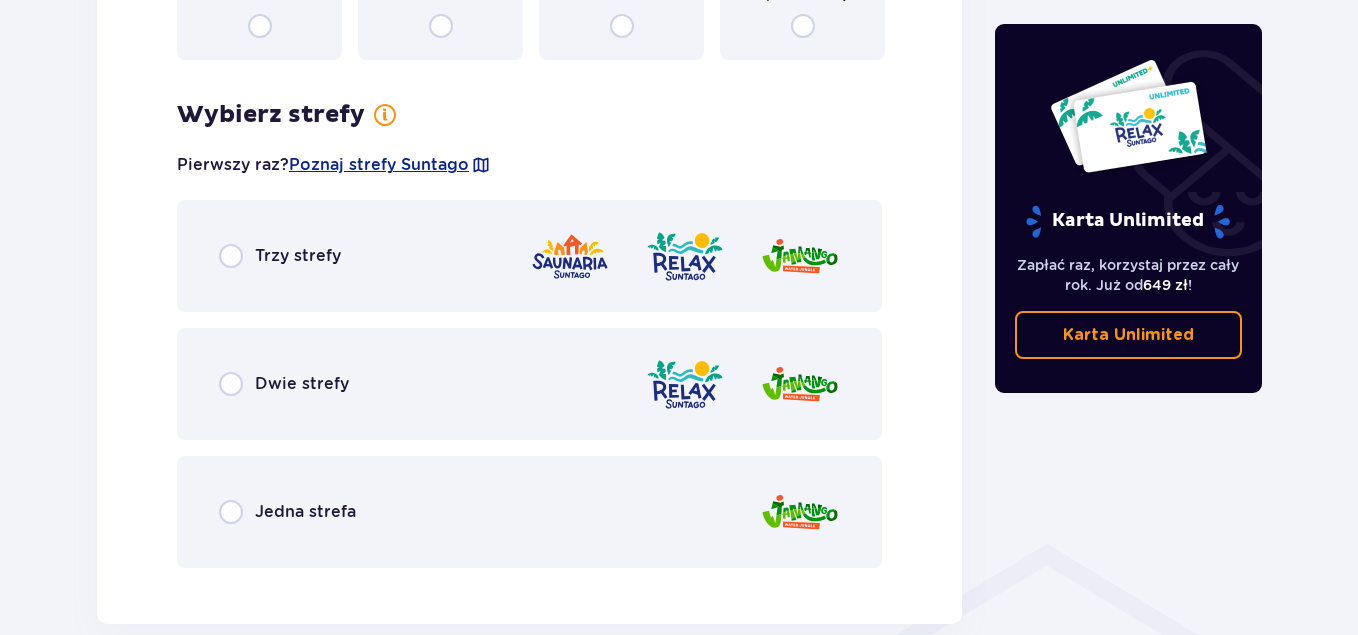 click on "Trzy strefy" at bounding box center (298, 256) 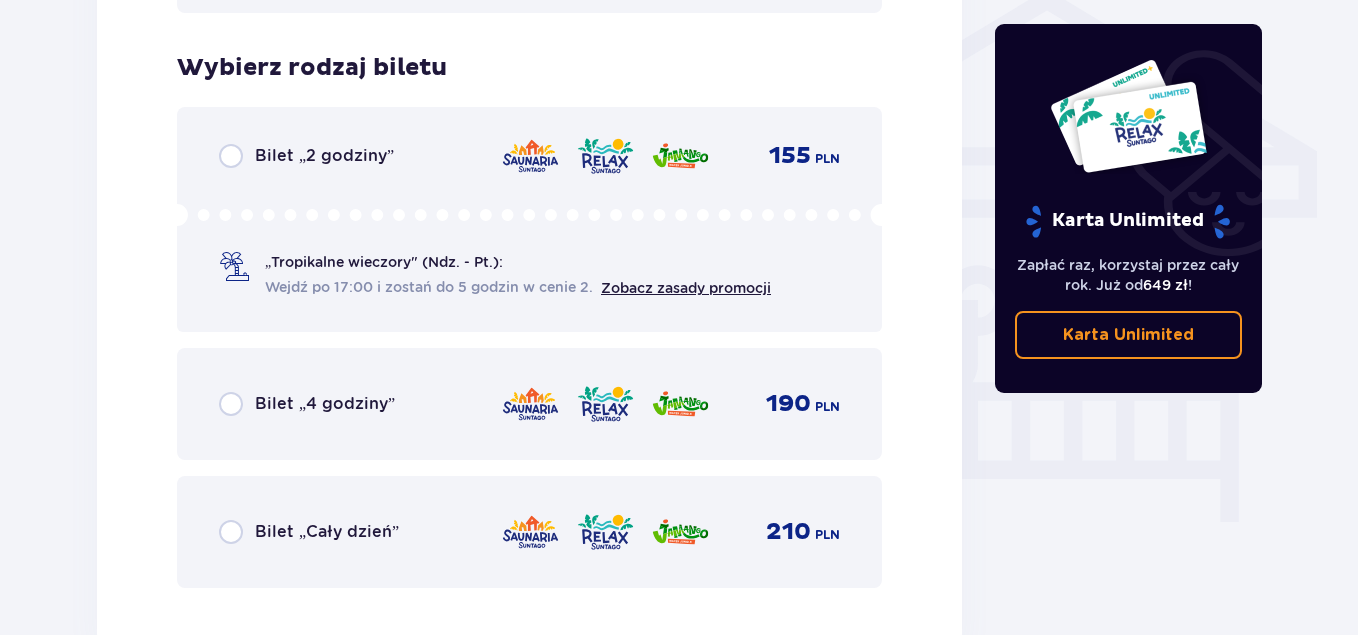 scroll, scrollTop: 1664, scrollLeft: 0, axis: vertical 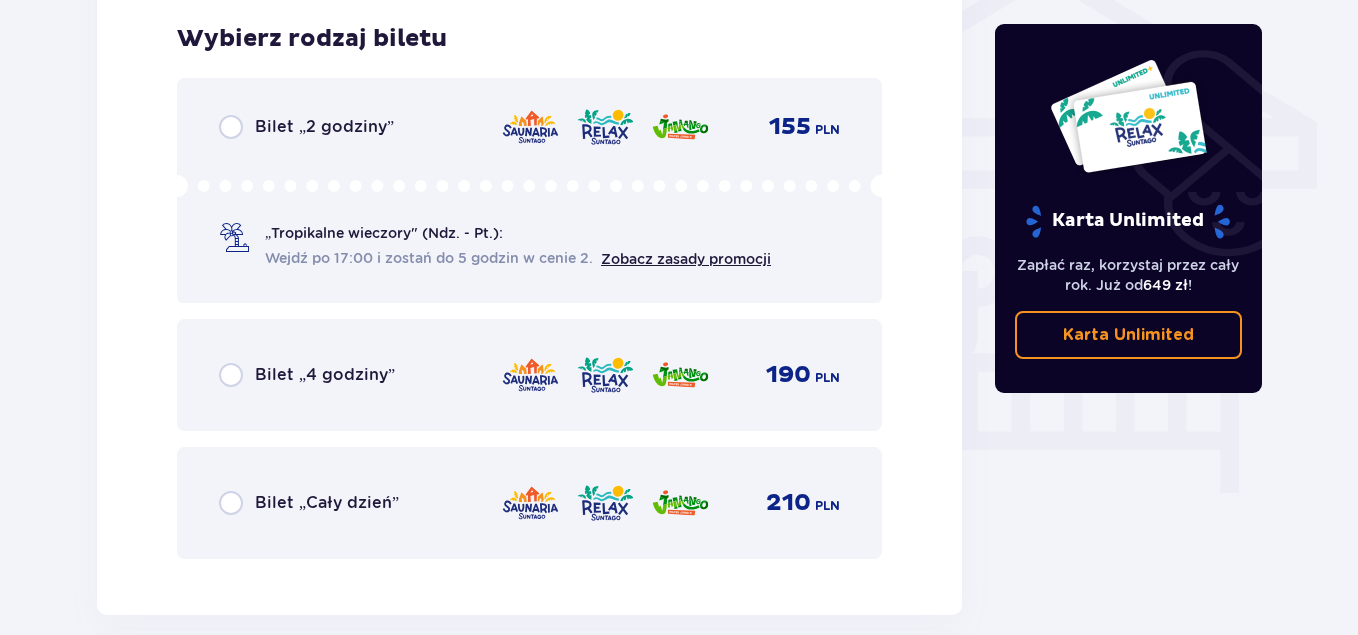 click on "Bilet „Cały dzień”" at bounding box center [327, 503] 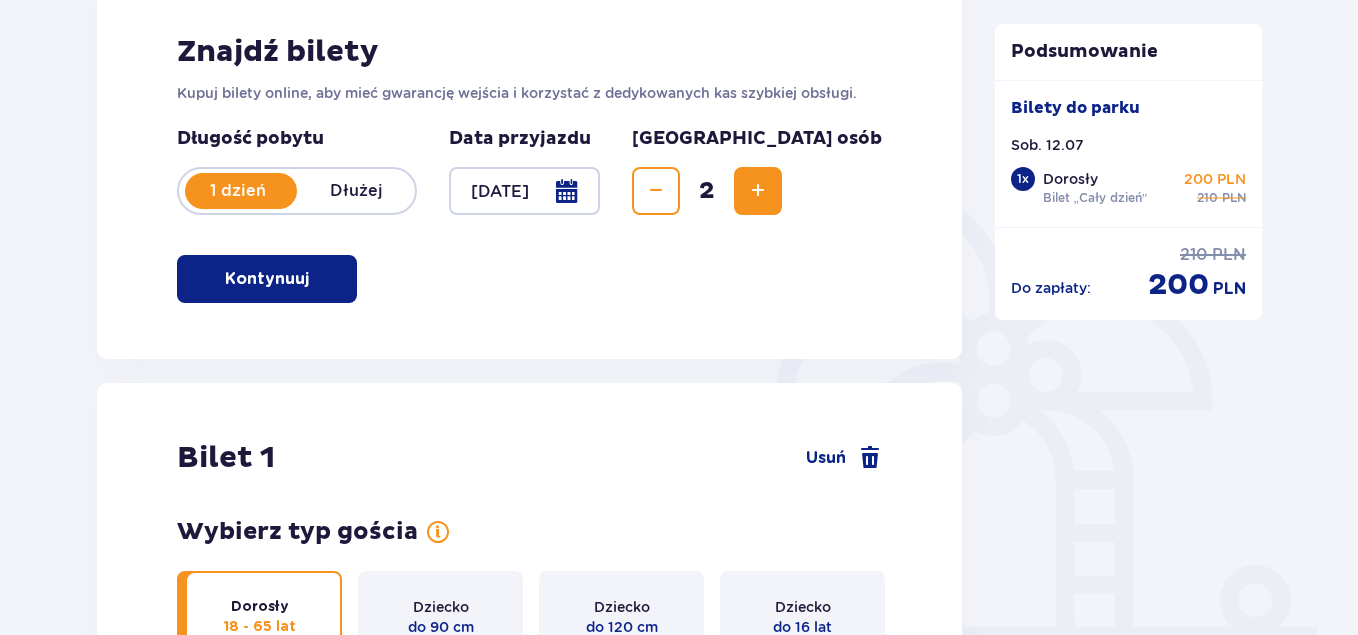 scroll, scrollTop: 0, scrollLeft: 0, axis: both 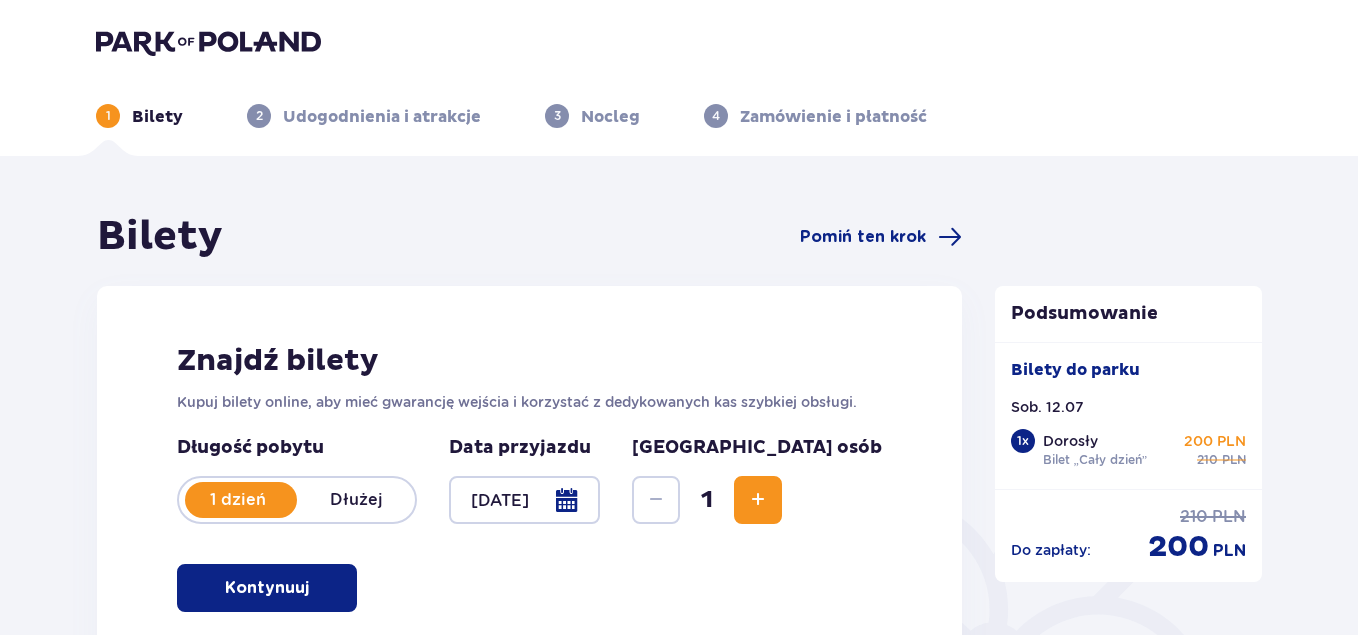 click at bounding box center [208, 42] 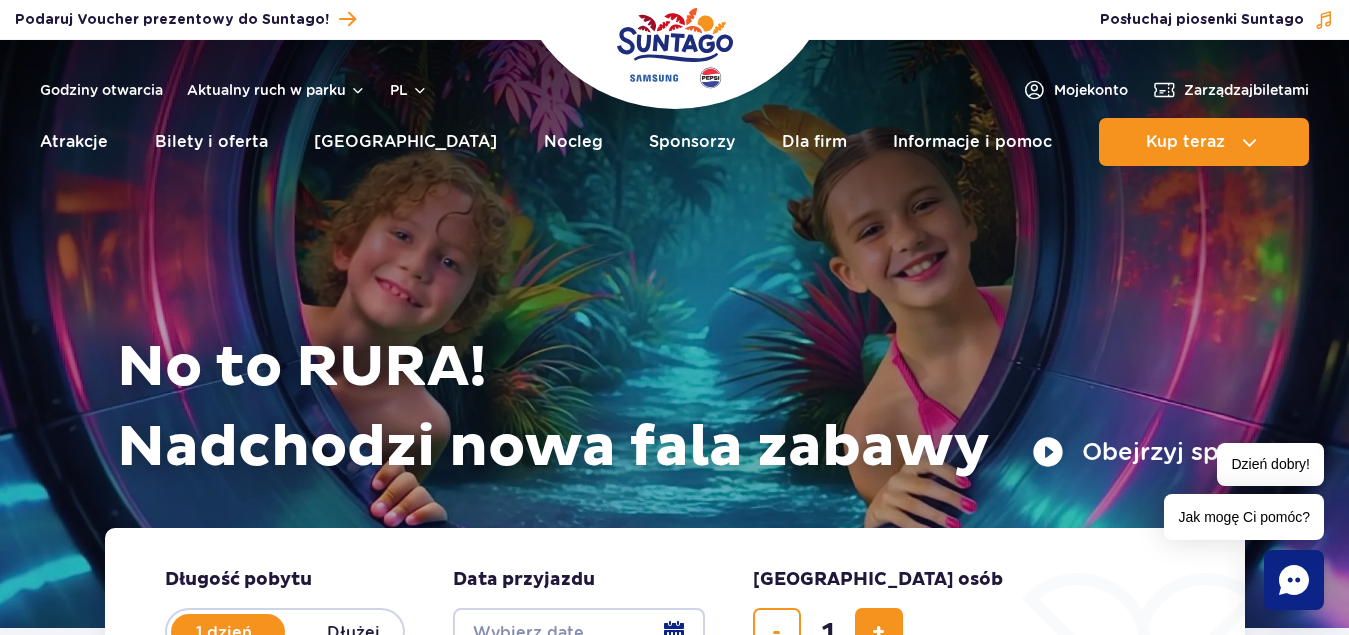 scroll, scrollTop: 0, scrollLeft: 0, axis: both 